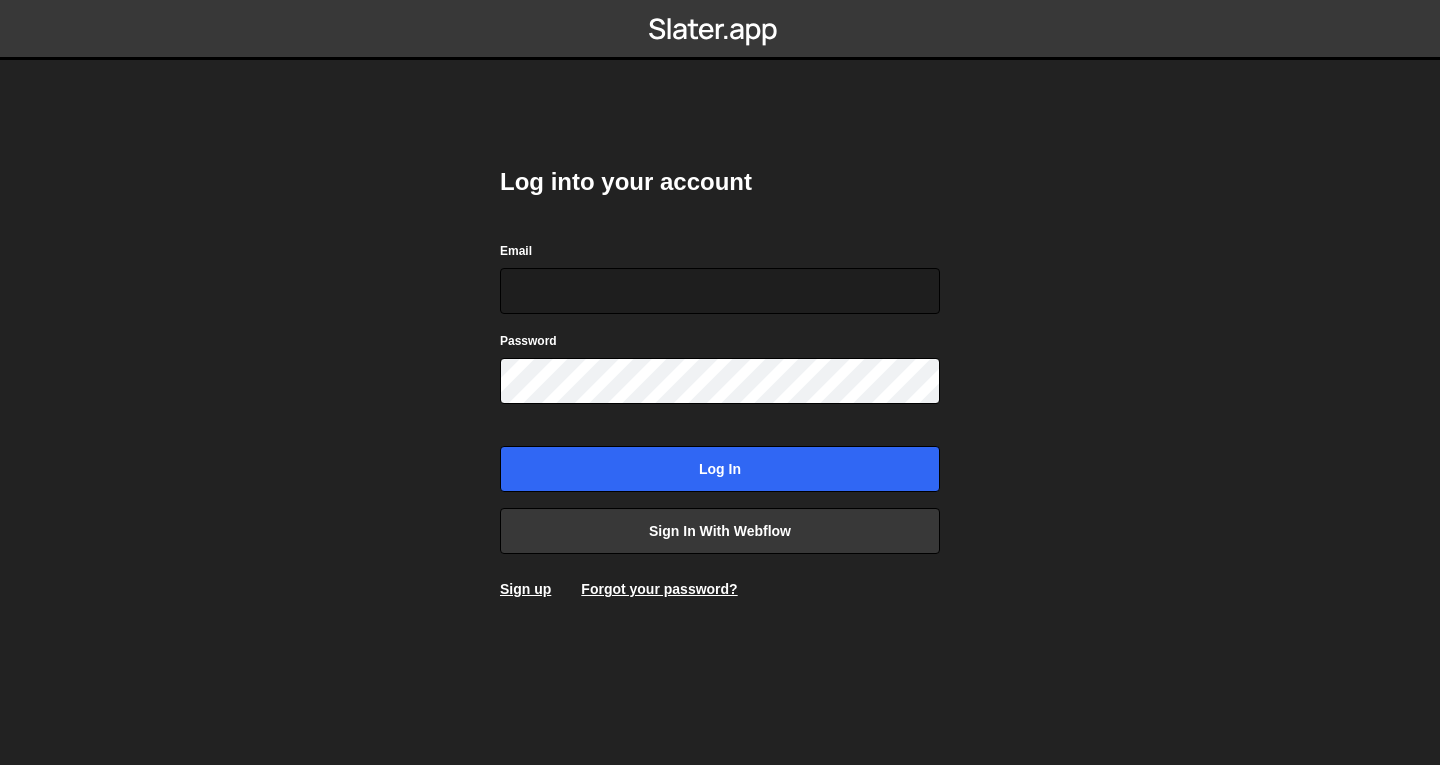 scroll, scrollTop: 0, scrollLeft: 0, axis: both 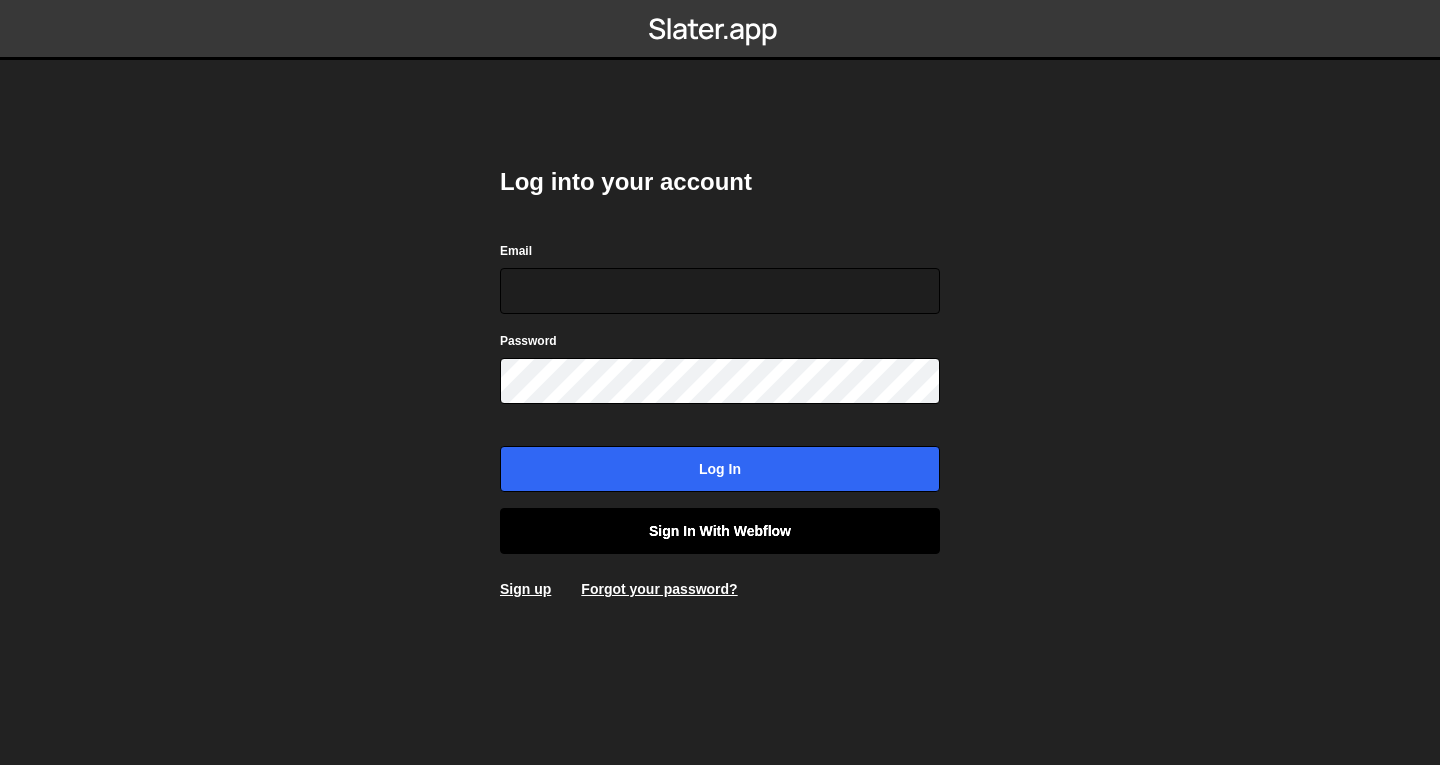 click on "Sign in with Webflow" at bounding box center (720, 531) 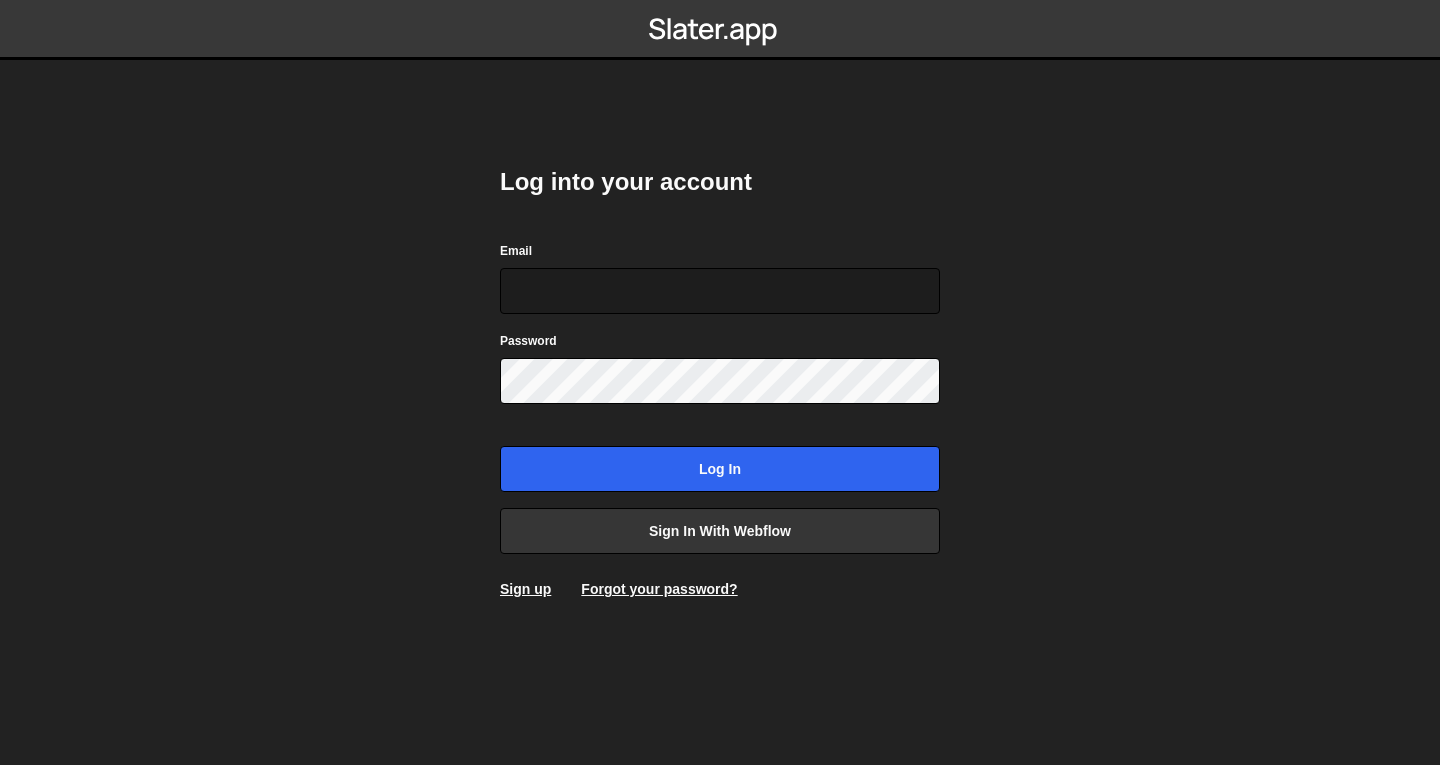scroll, scrollTop: 0, scrollLeft: 0, axis: both 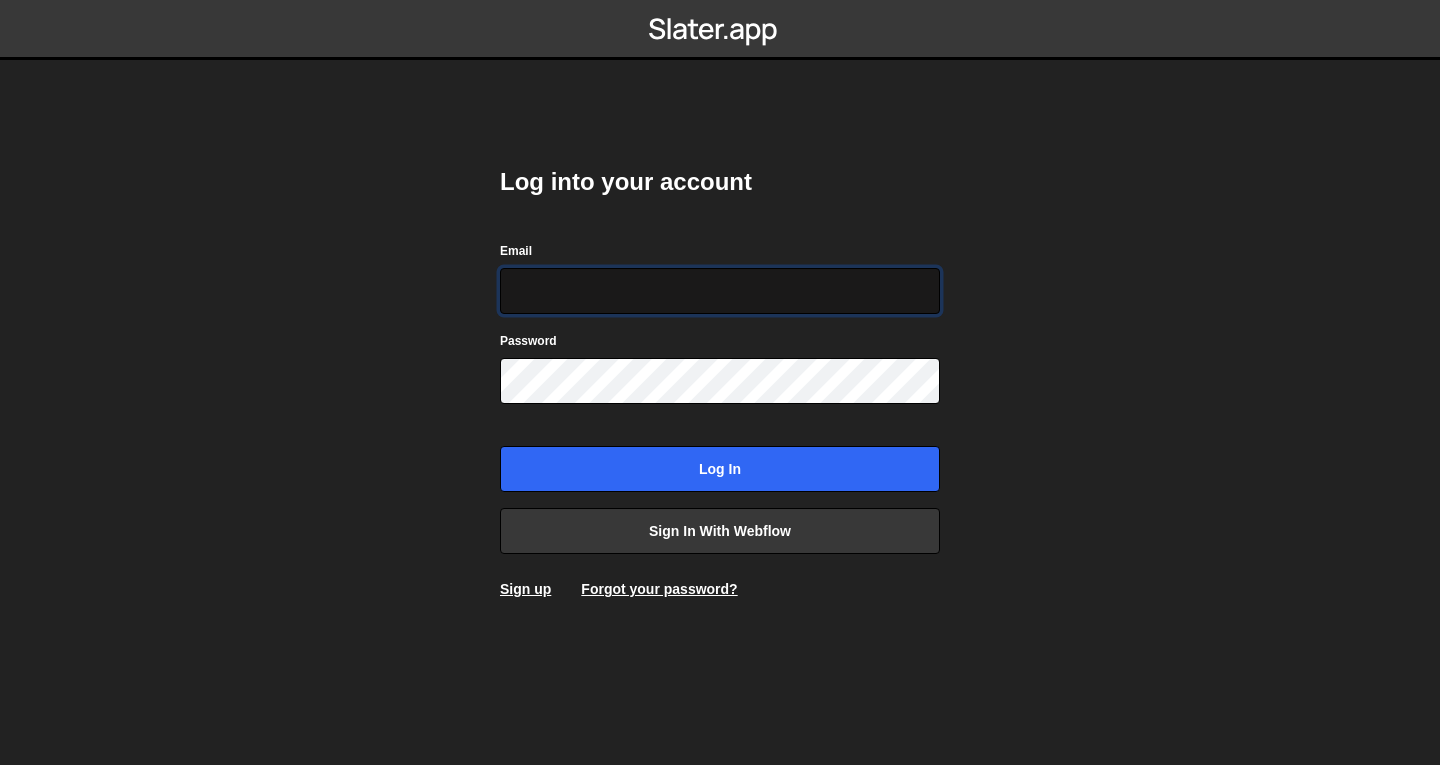 paste on "info@dihardjasoftware.com" 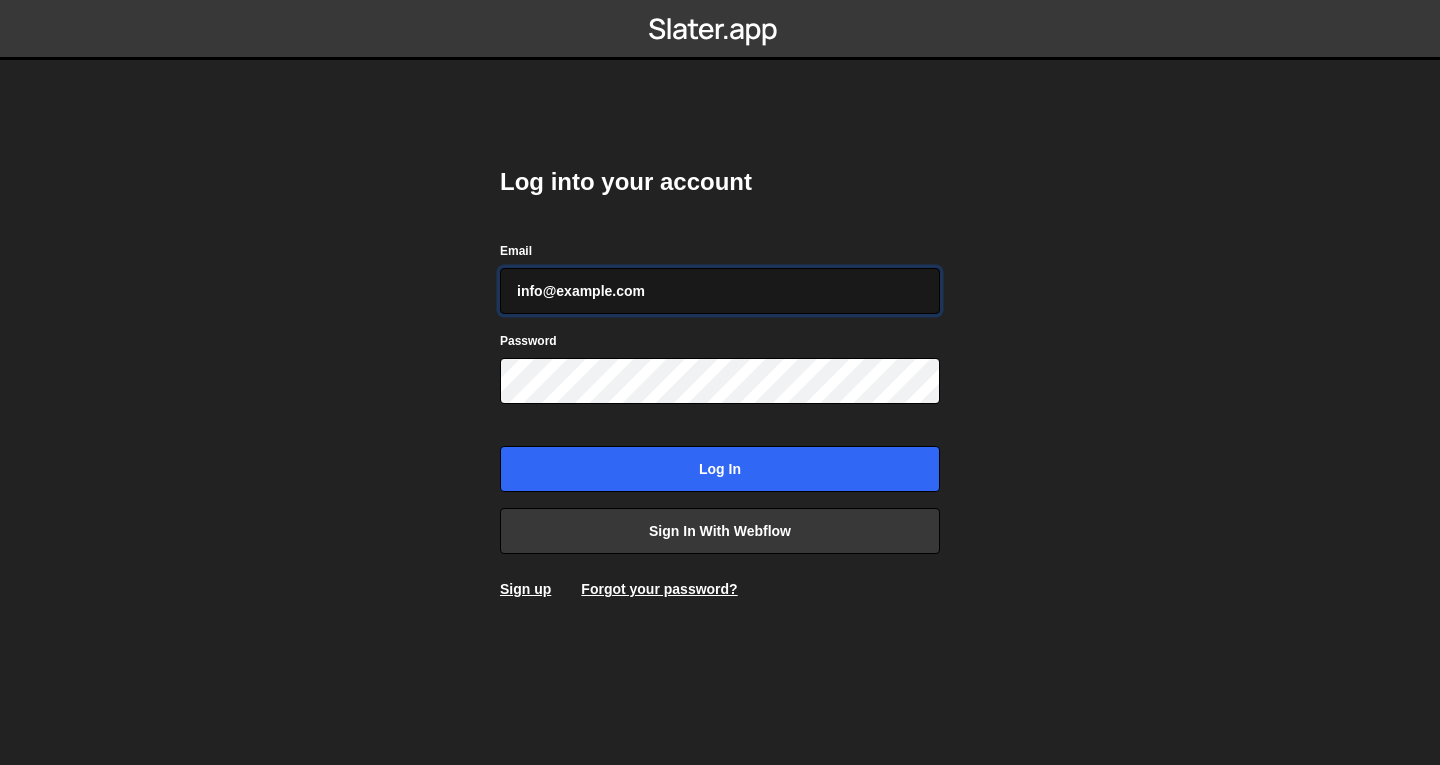 type on "info@dihardjasoftware.com" 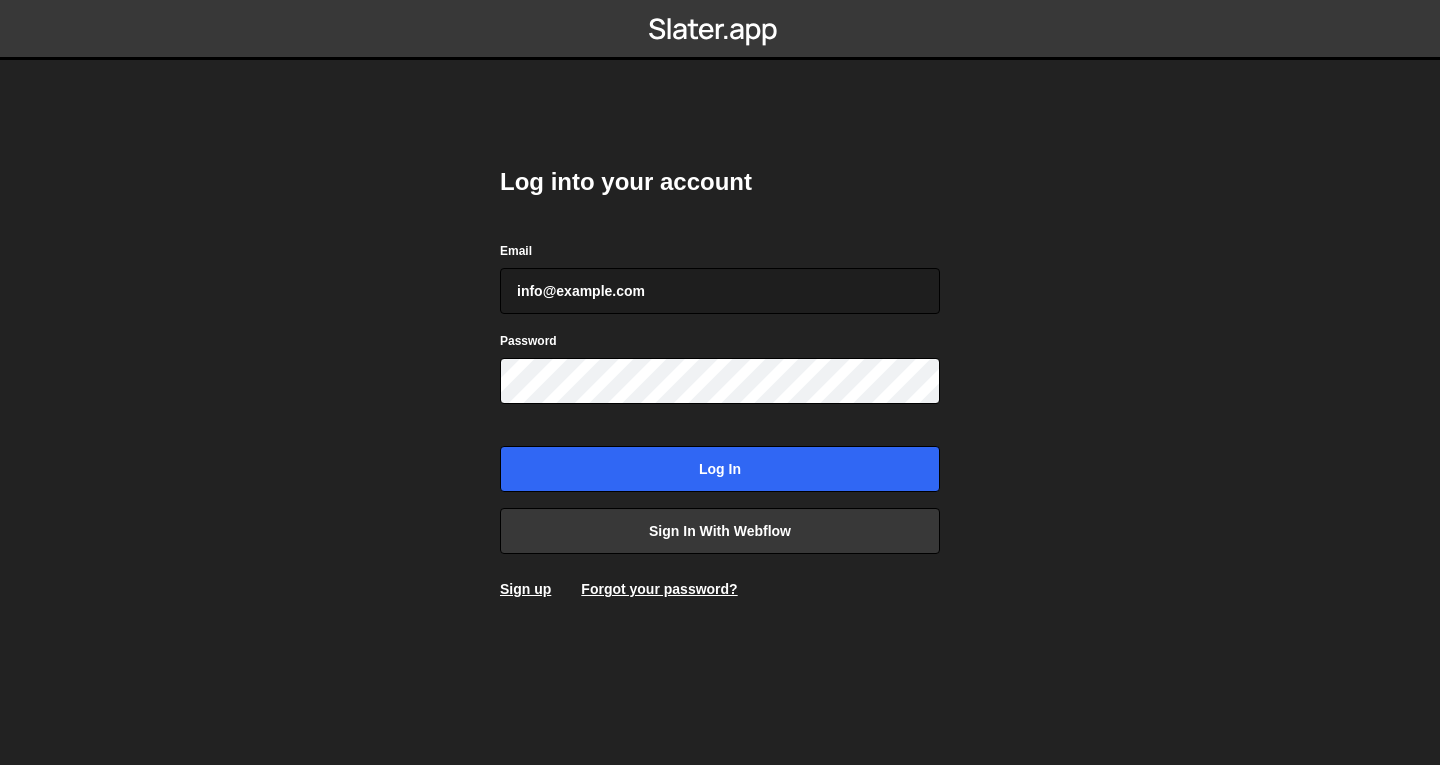 click on "Email
info@dihardjasoftware.com
Password
Log in" at bounding box center (720, 366) 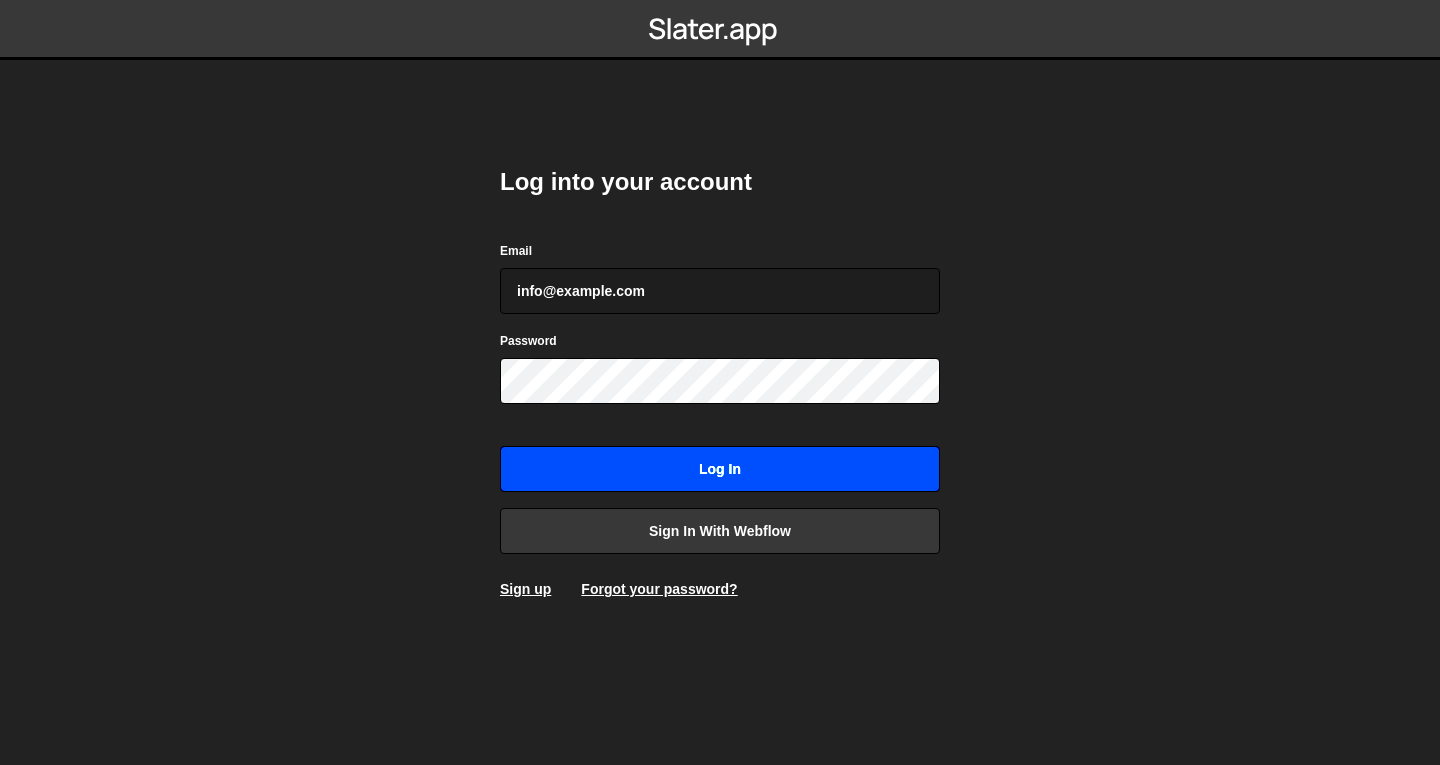 click on "Log in" at bounding box center (720, 469) 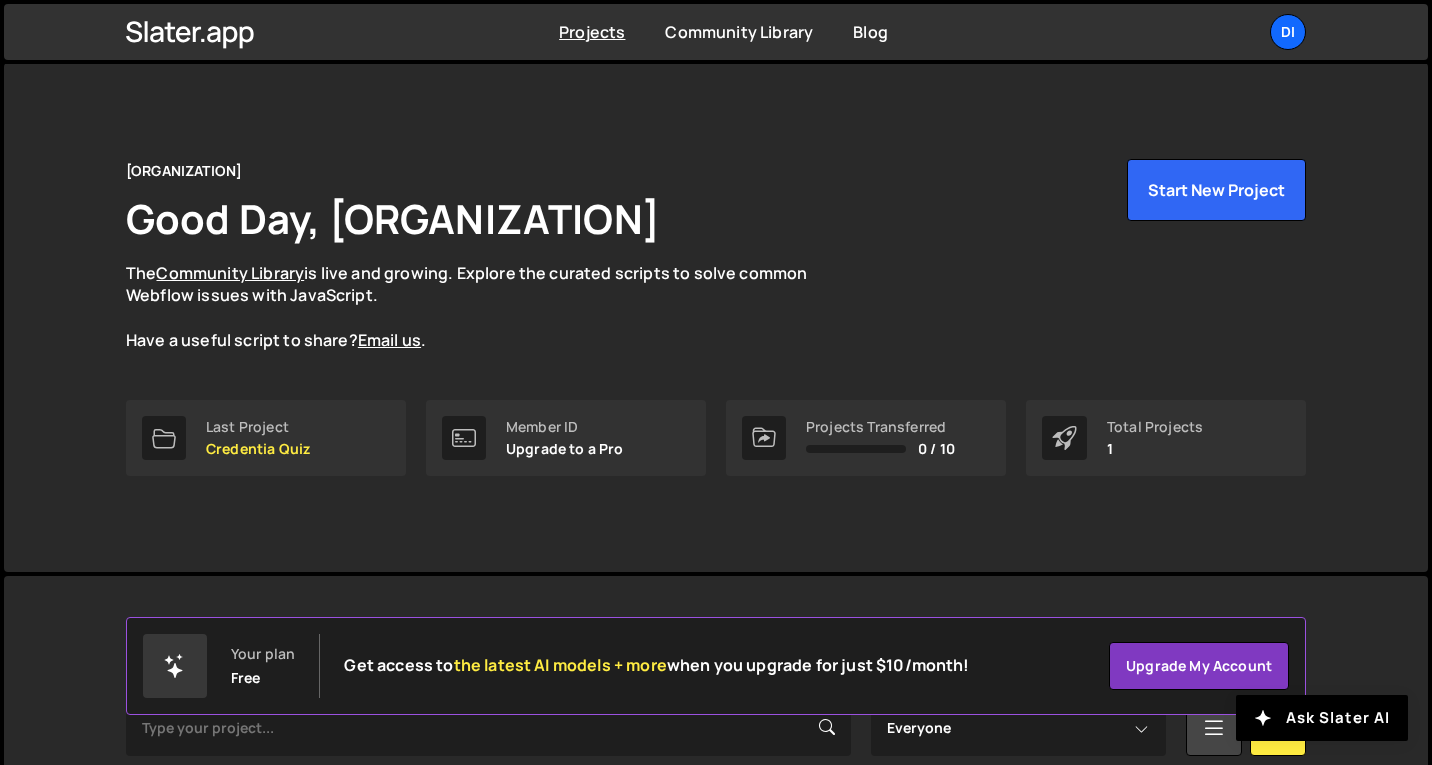 scroll, scrollTop: 2, scrollLeft: 0, axis: vertical 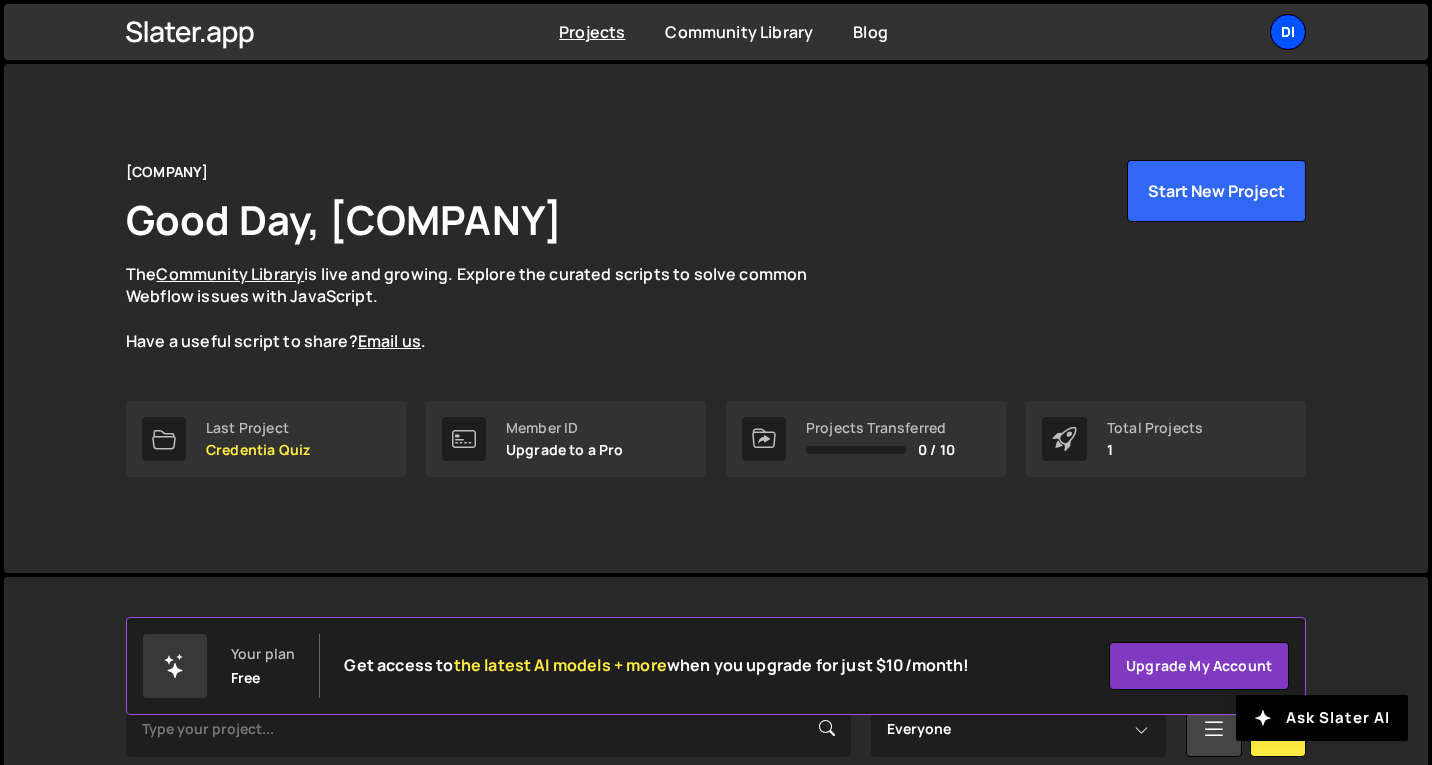 click on "Di" at bounding box center (1288, 32) 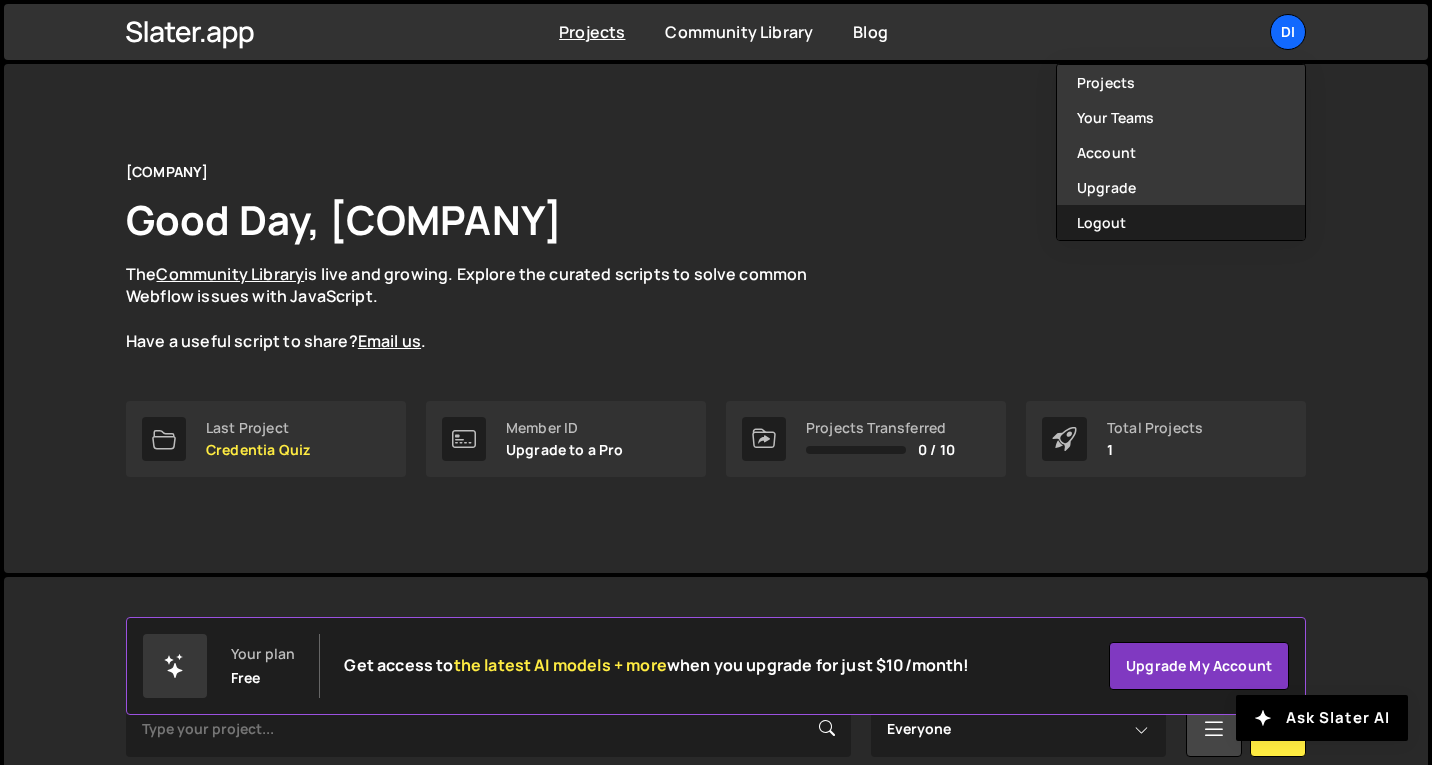 click on "Logout" at bounding box center (1181, 222) 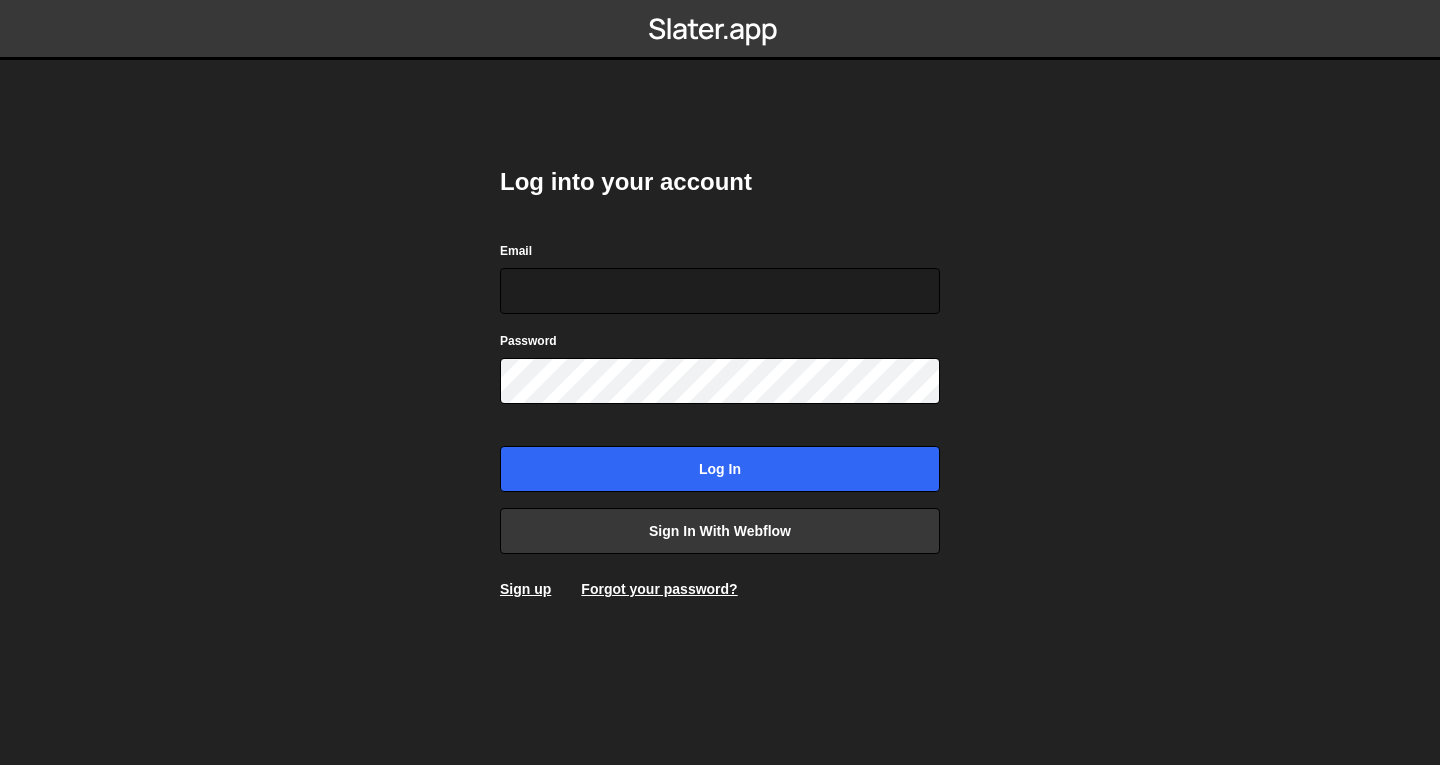 scroll, scrollTop: 0, scrollLeft: 0, axis: both 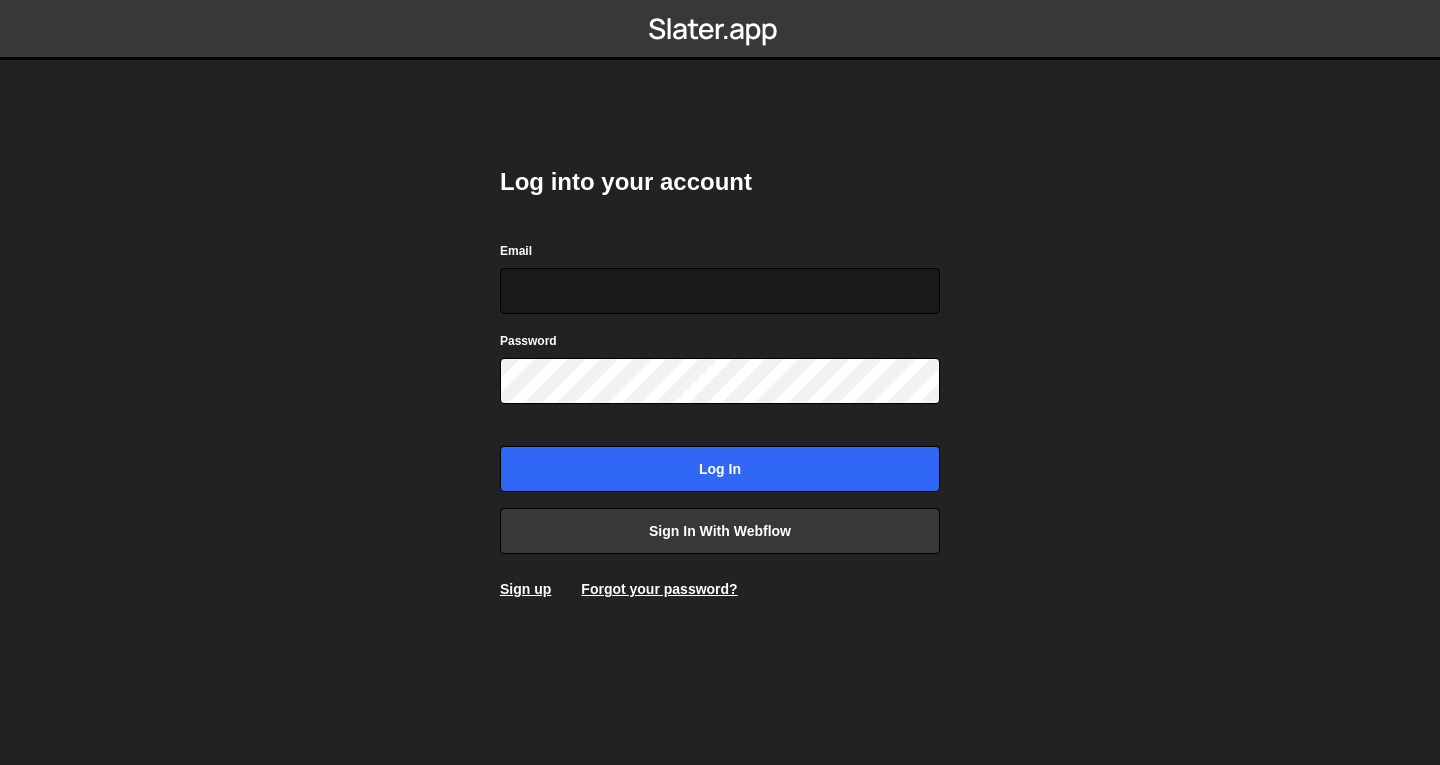 click on "Email" at bounding box center (720, 291) 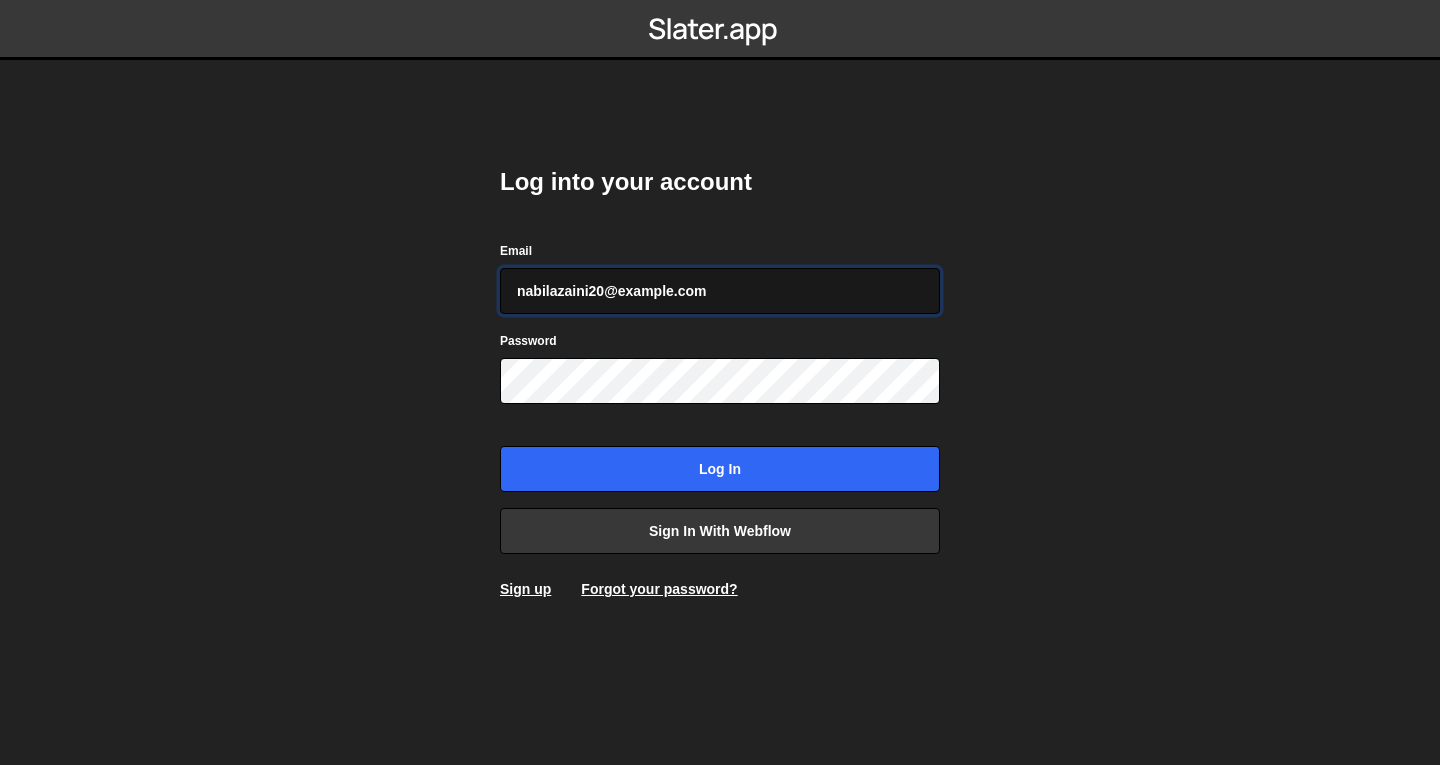 click on "nabilazaini20@gmail.com" at bounding box center [720, 291] 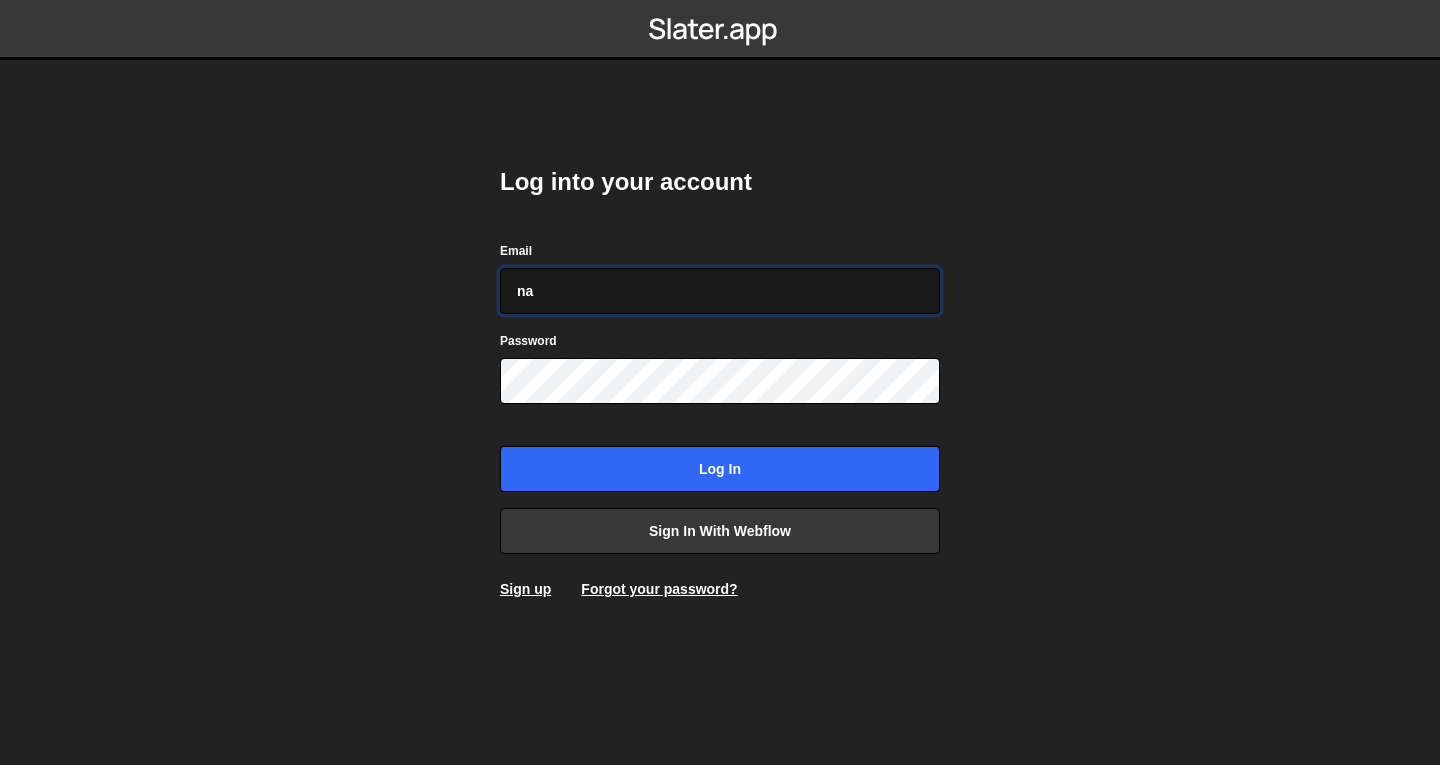 type on "nabilssxx20@gmail.com" 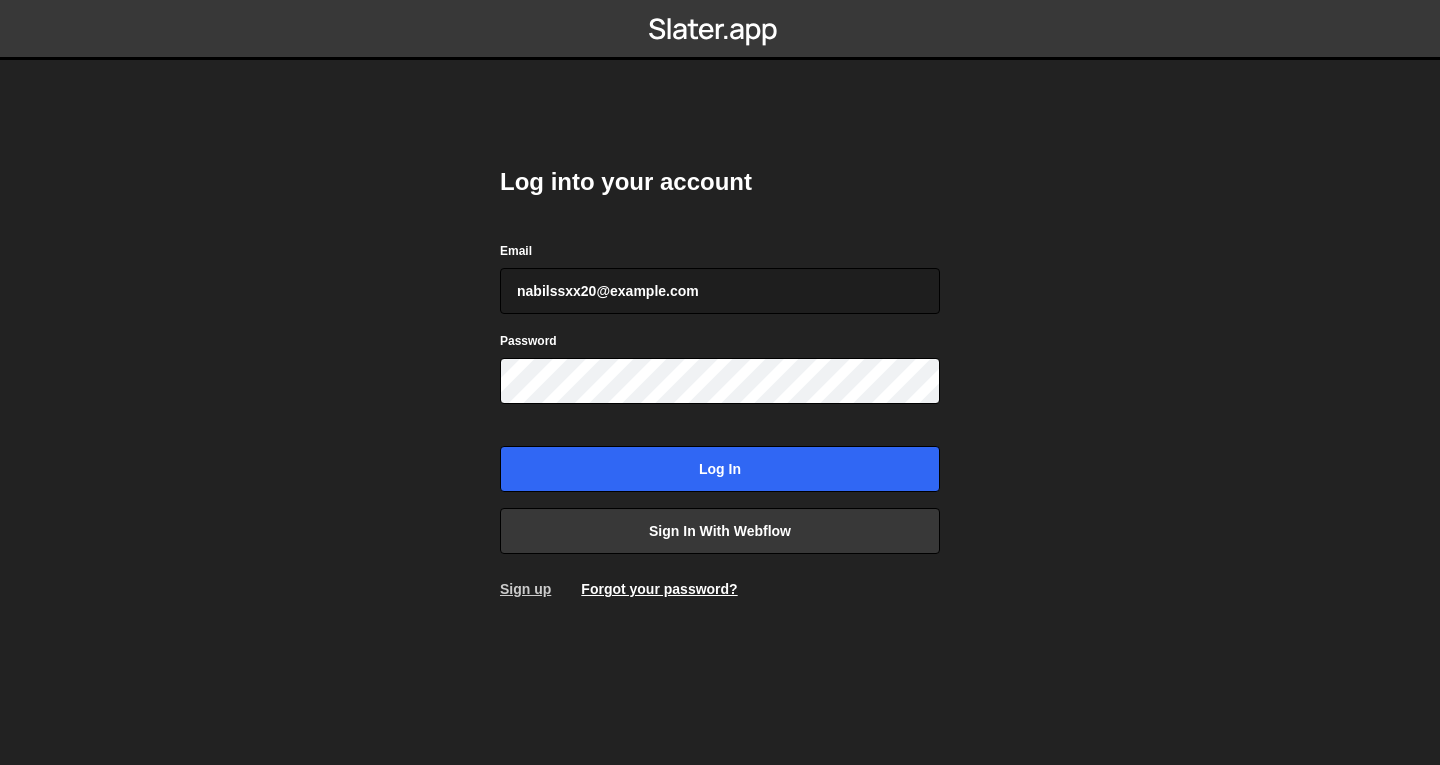 click on "Sign up" at bounding box center [525, 589] 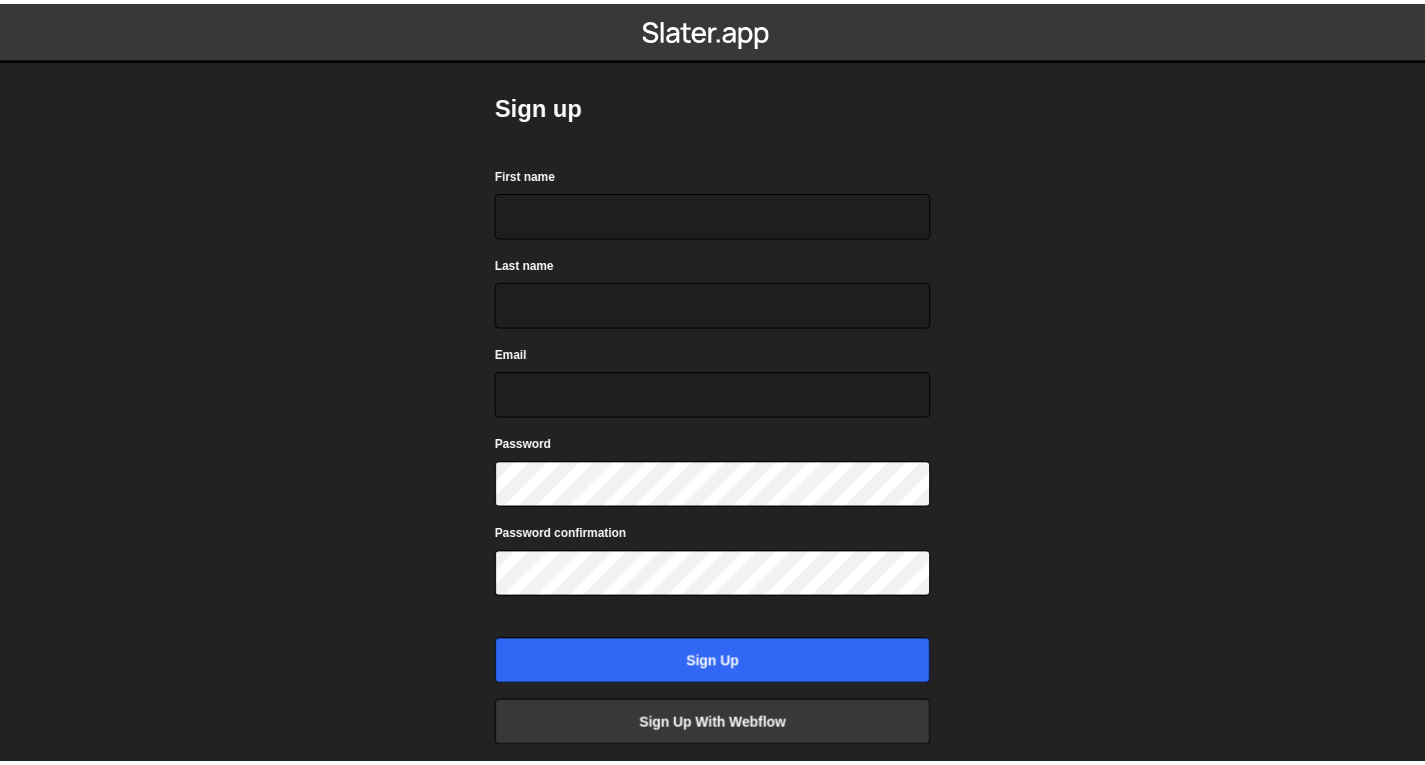 scroll, scrollTop: 0, scrollLeft: 0, axis: both 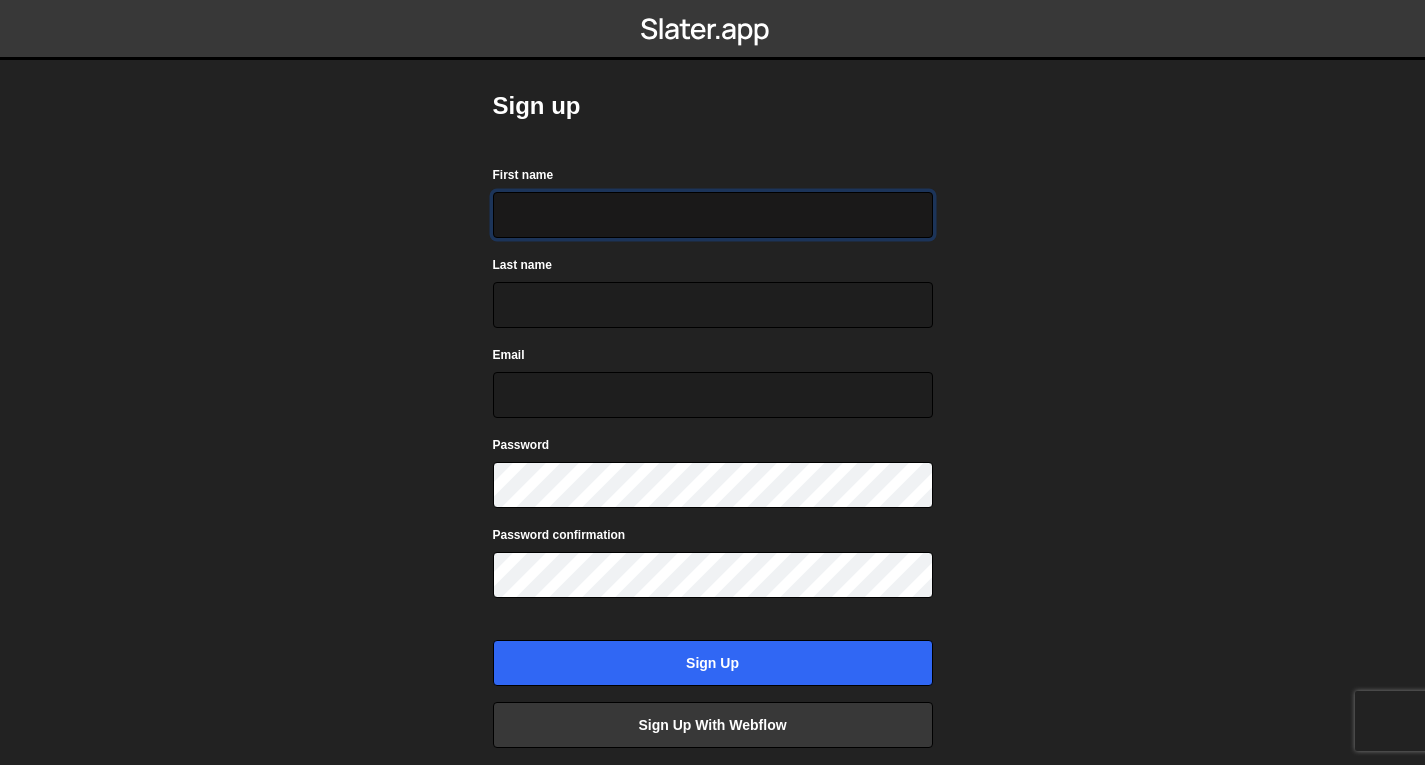 click on "First name" at bounding box center [713, 215] 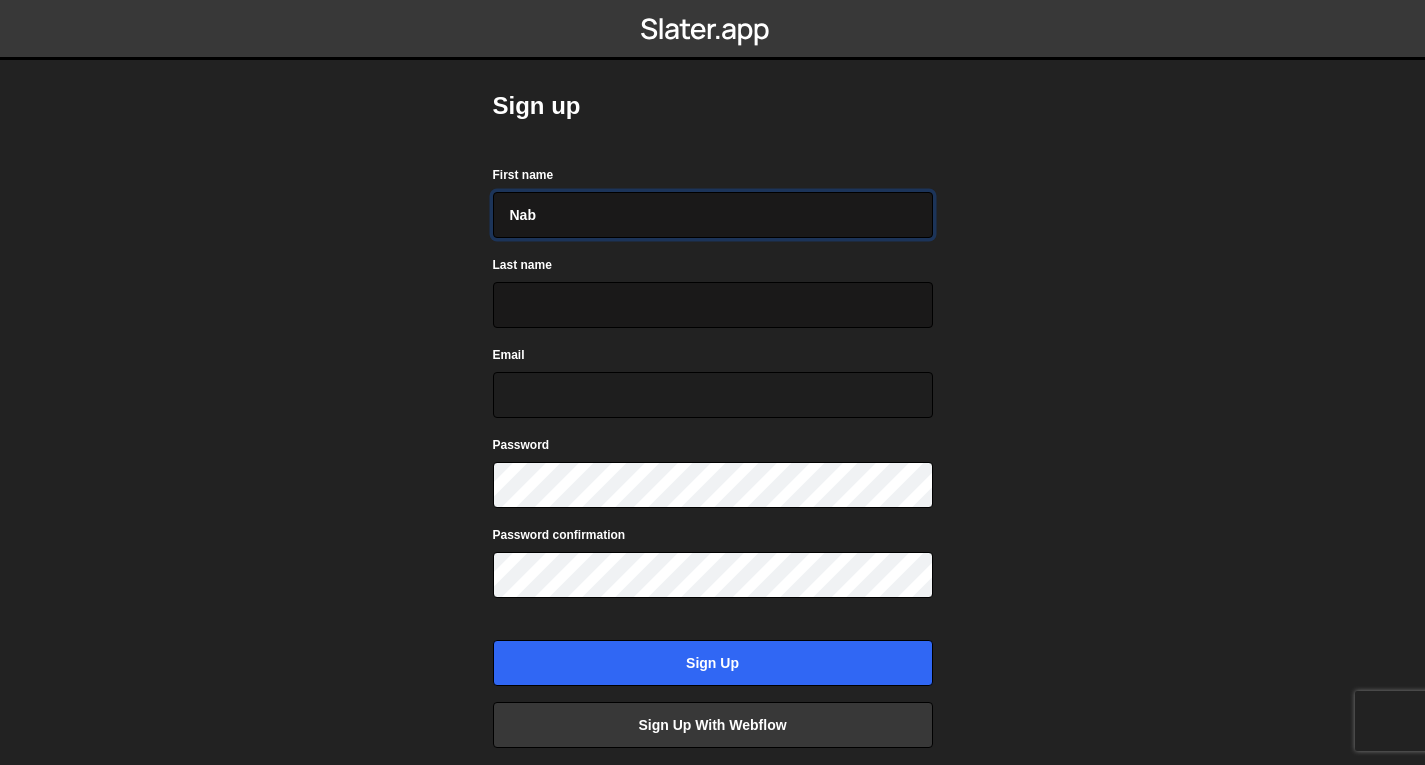 type on "Nab" 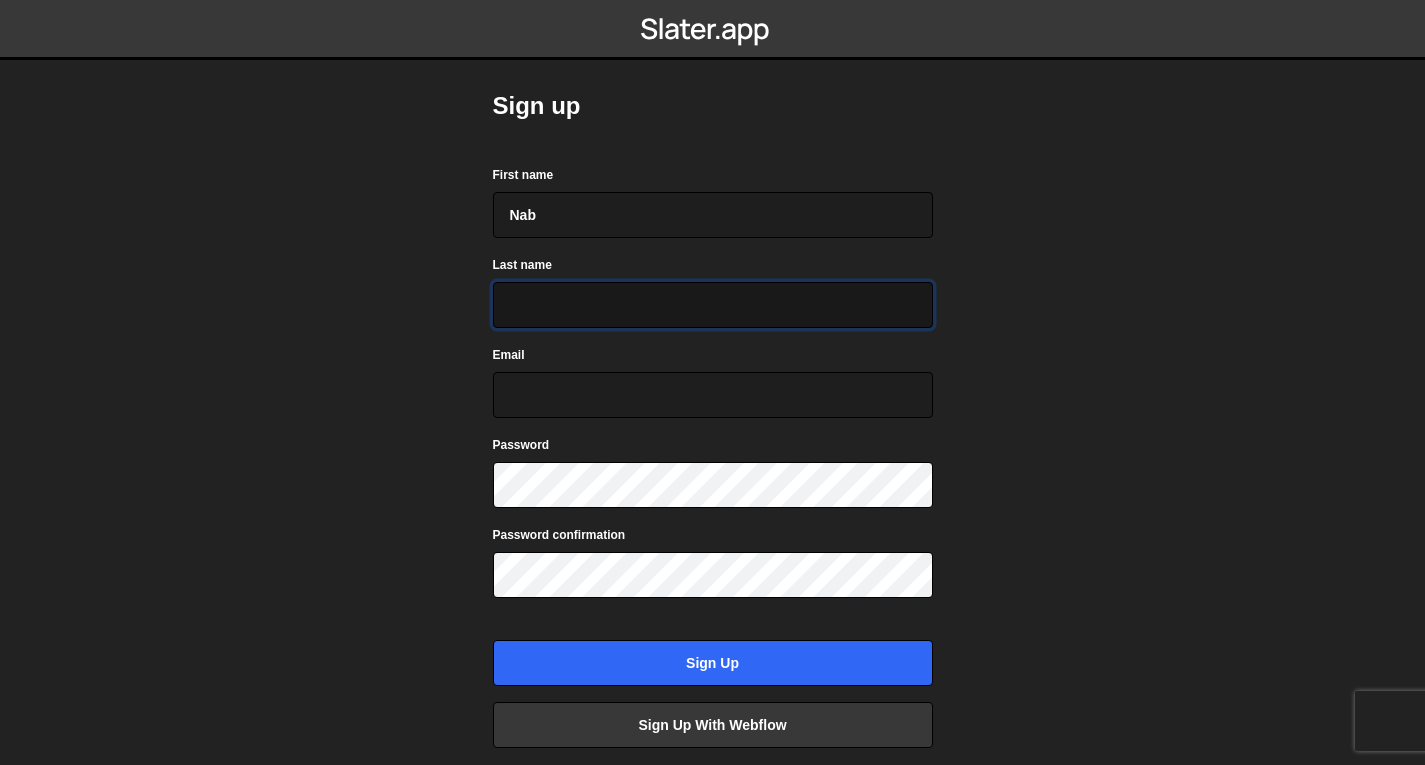 click on "Last name" at bounding box center [713, 305] 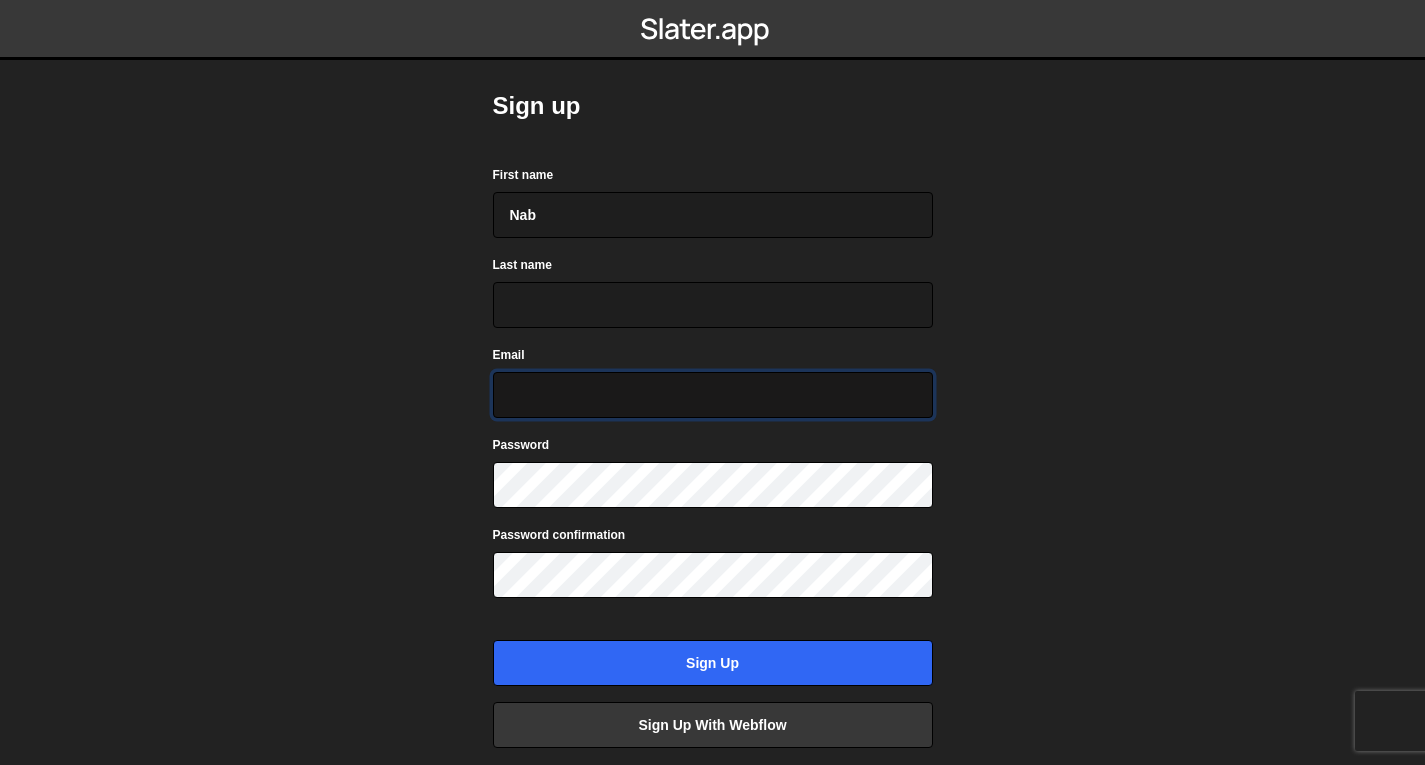 click on "Email" at bounding box center (713, 395) 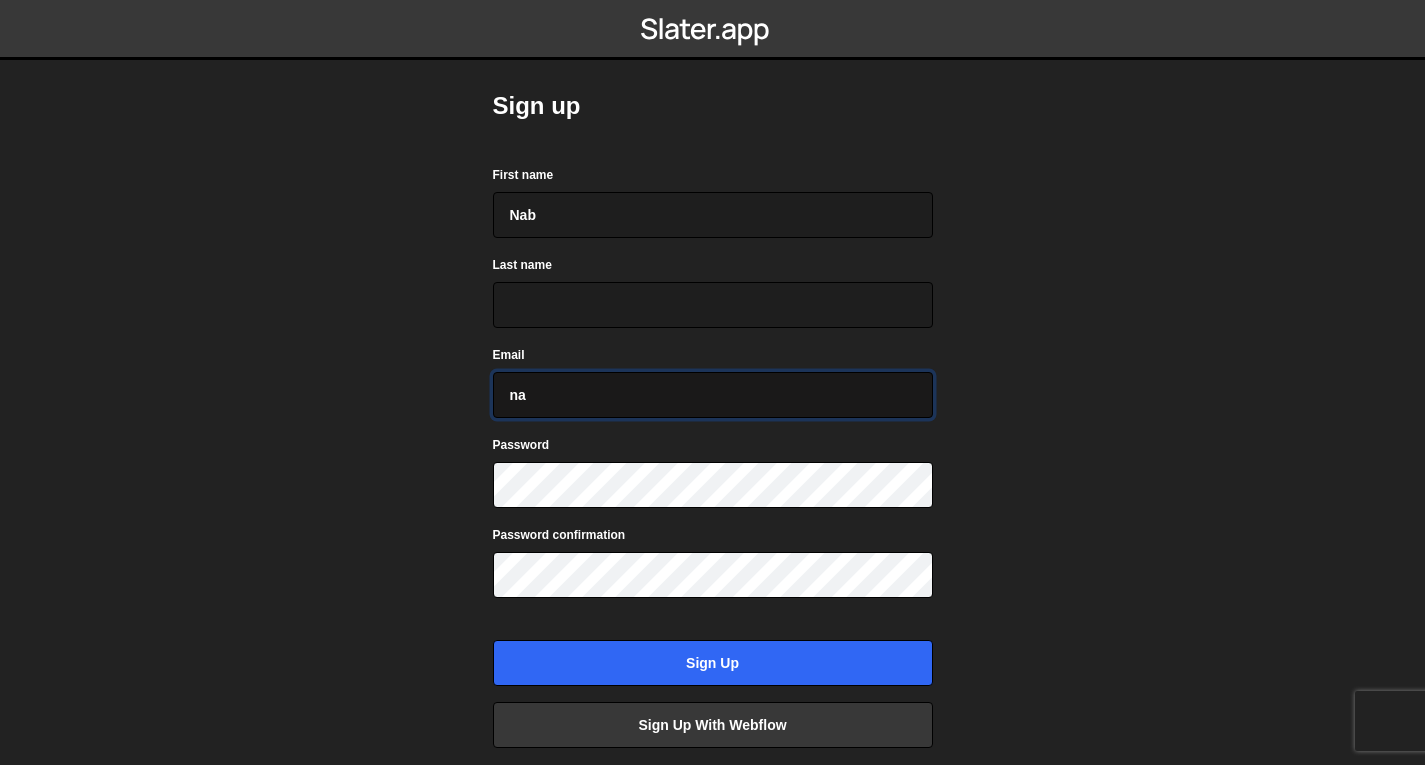 type on "nabilssxx20@gmail.com" 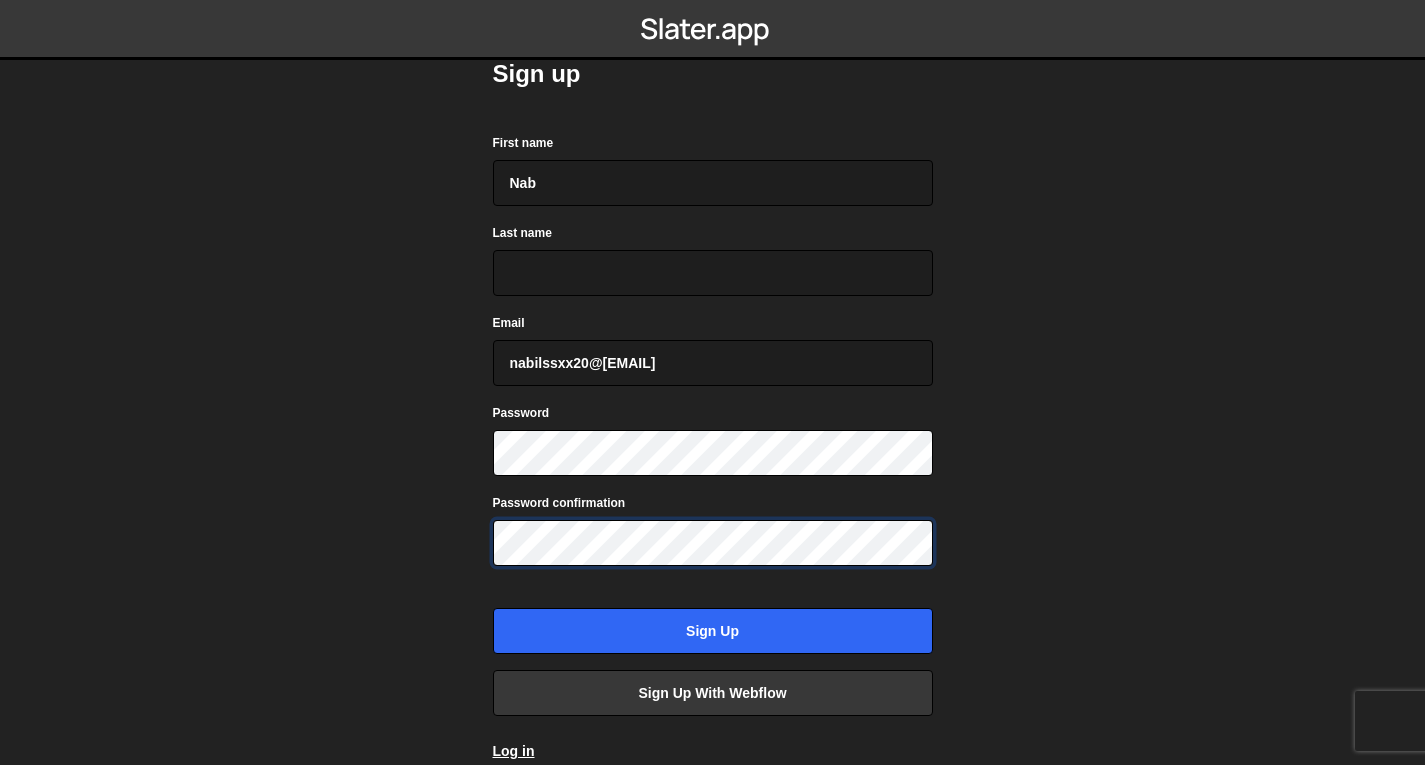 scroll, scrollTop: 0, scrollLeft: 0, axis: both 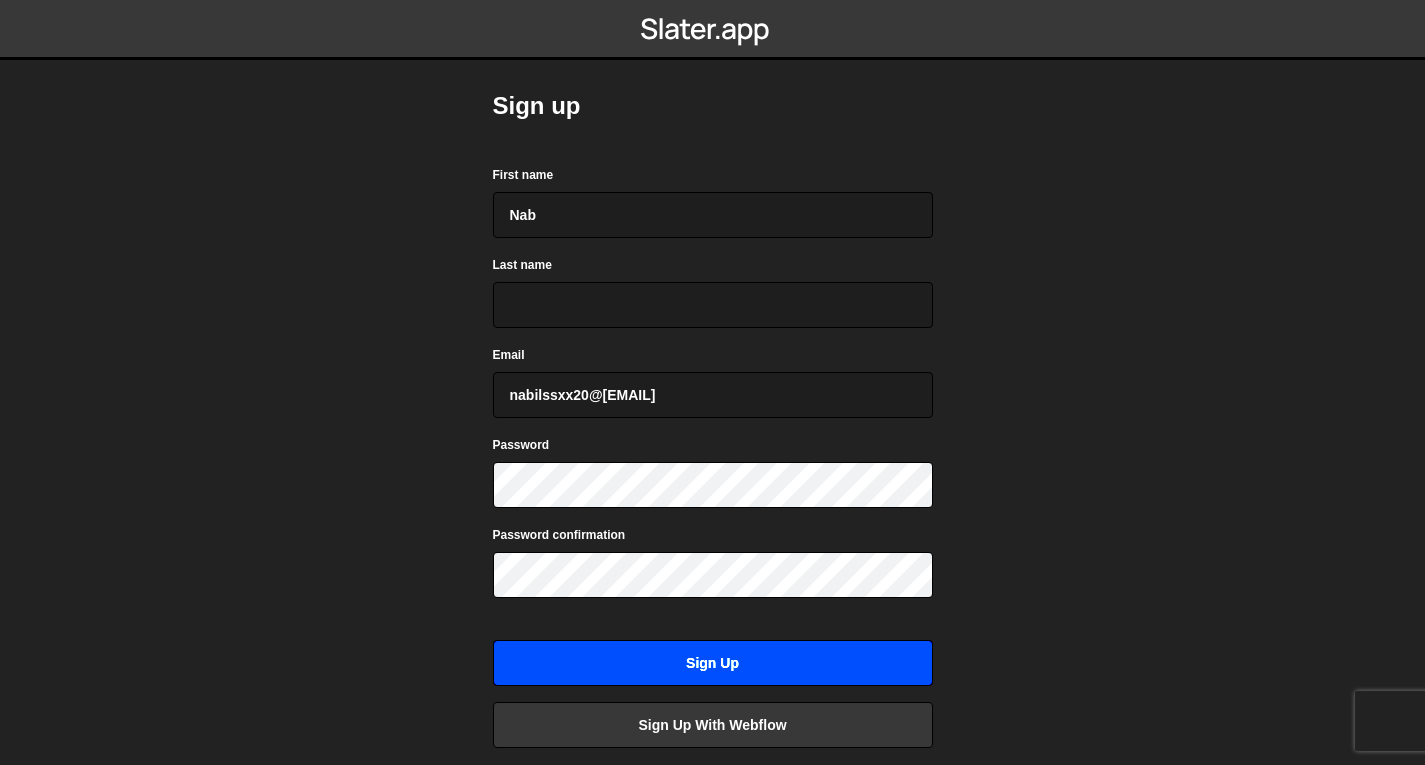 click on "Sign up" at bounding box center (713, 663) 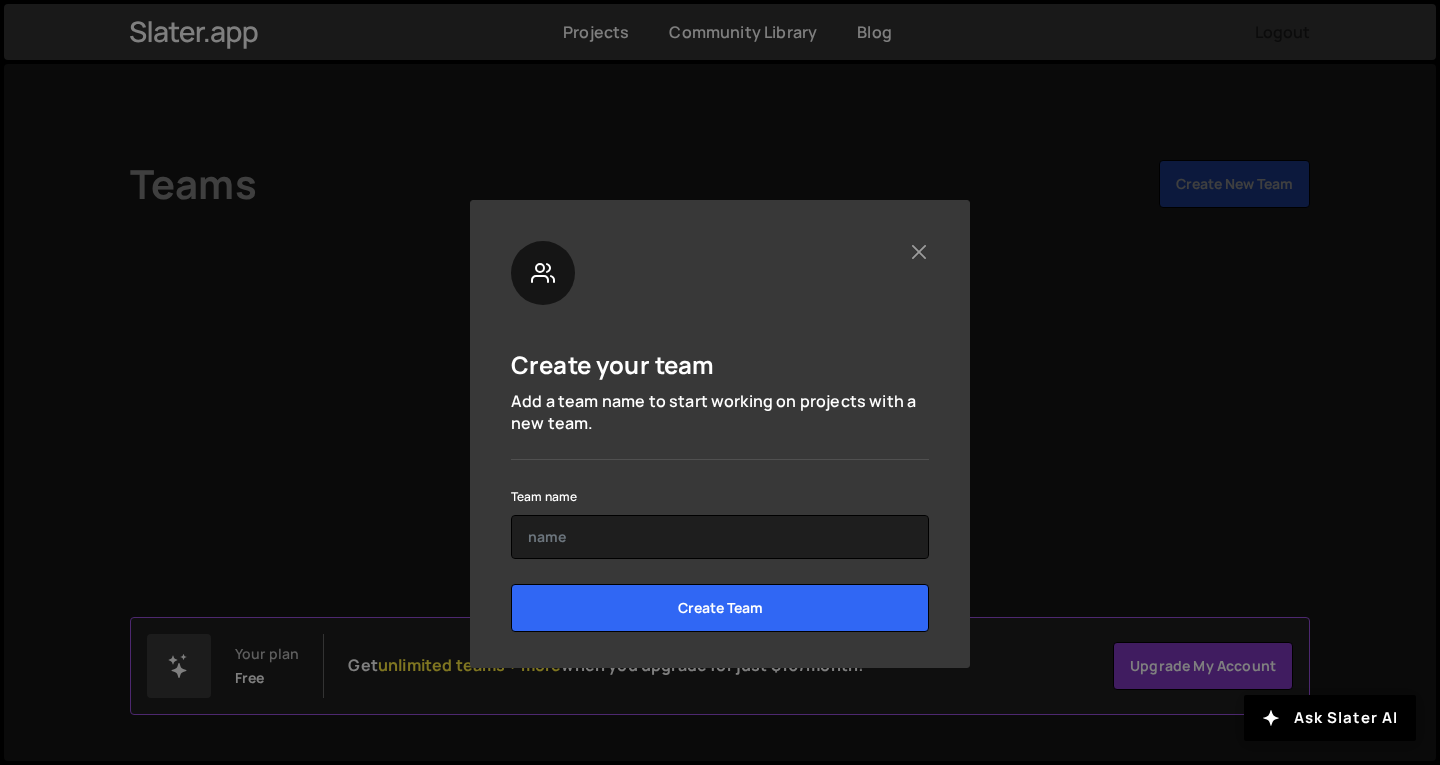 scroll, scrollTop: 0, scrollLeft: 0, axis: both 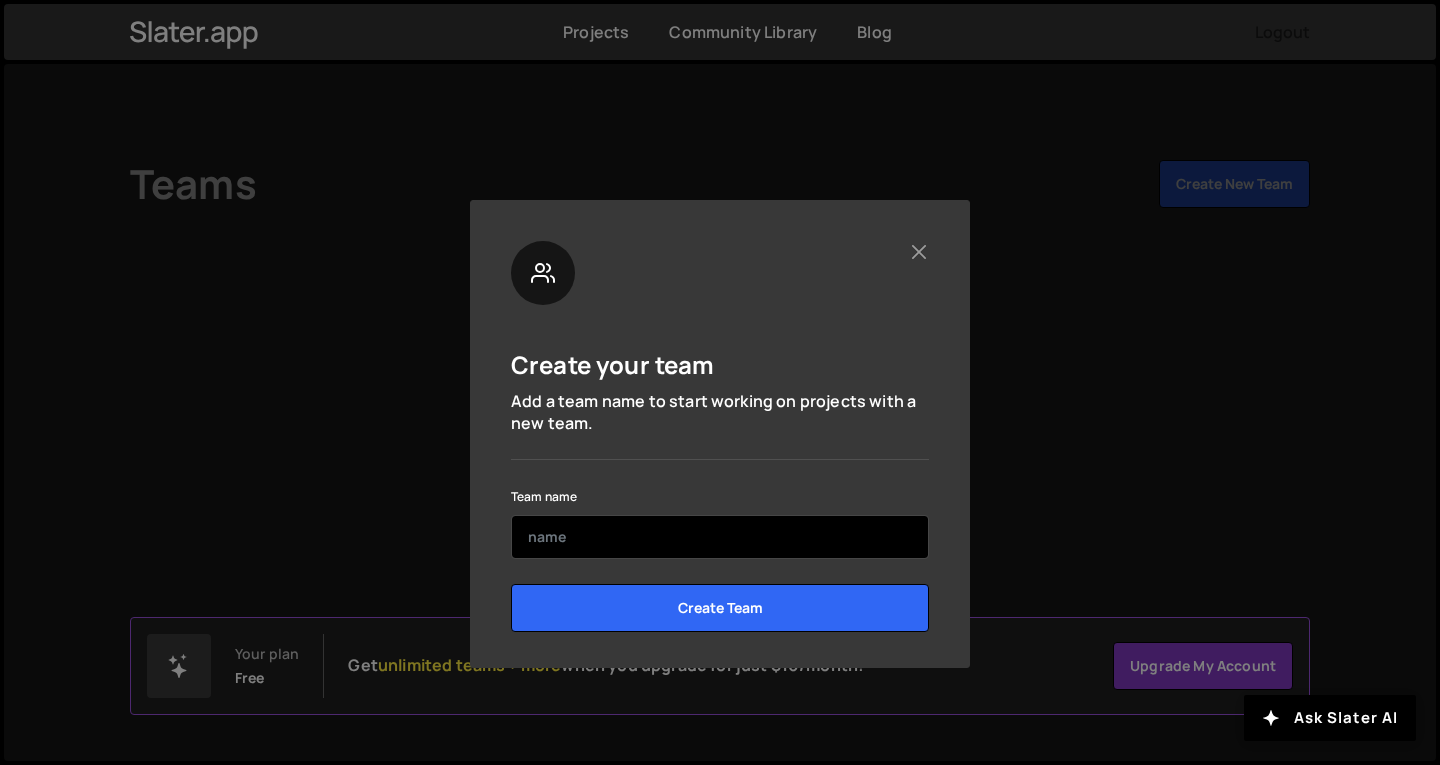 click at bounding box center (720, 537) 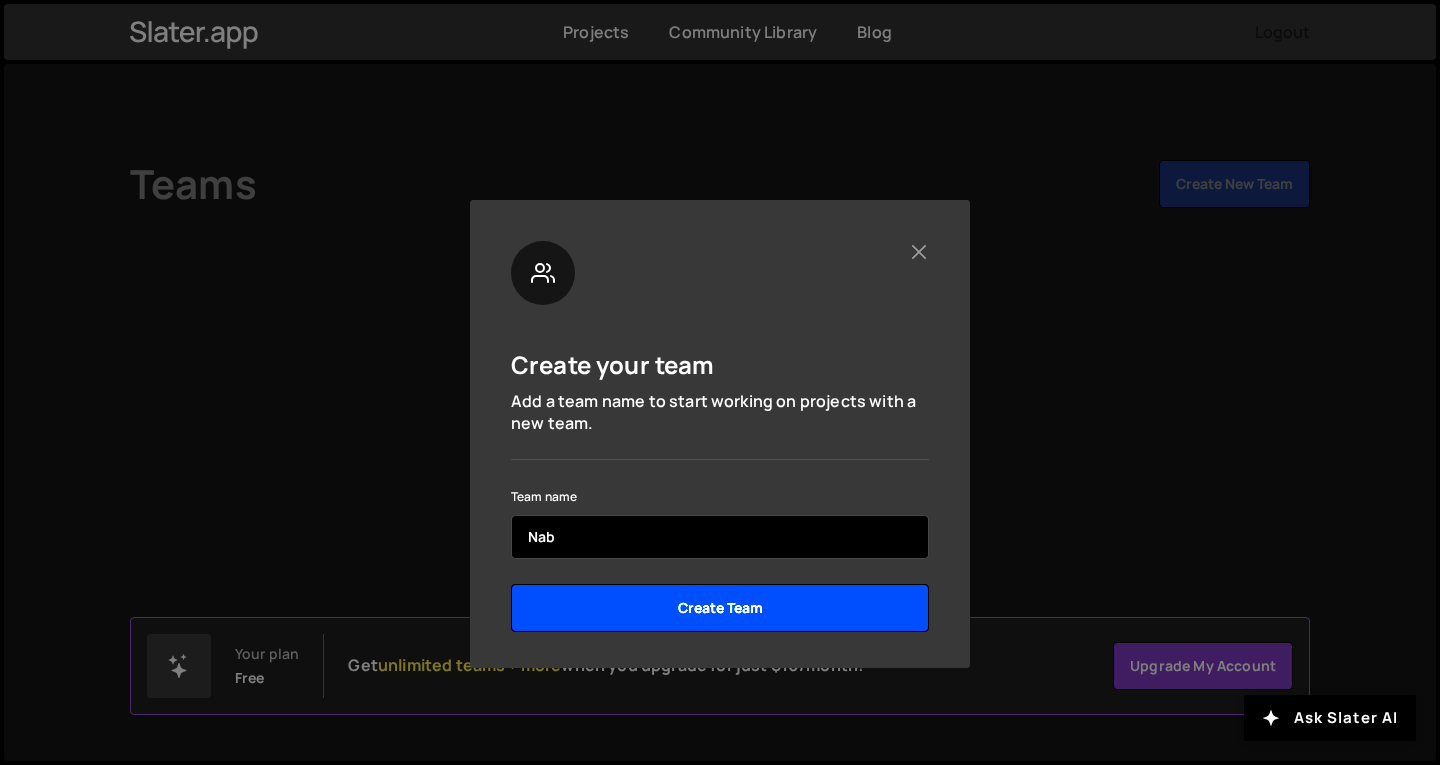 type on "Nab" 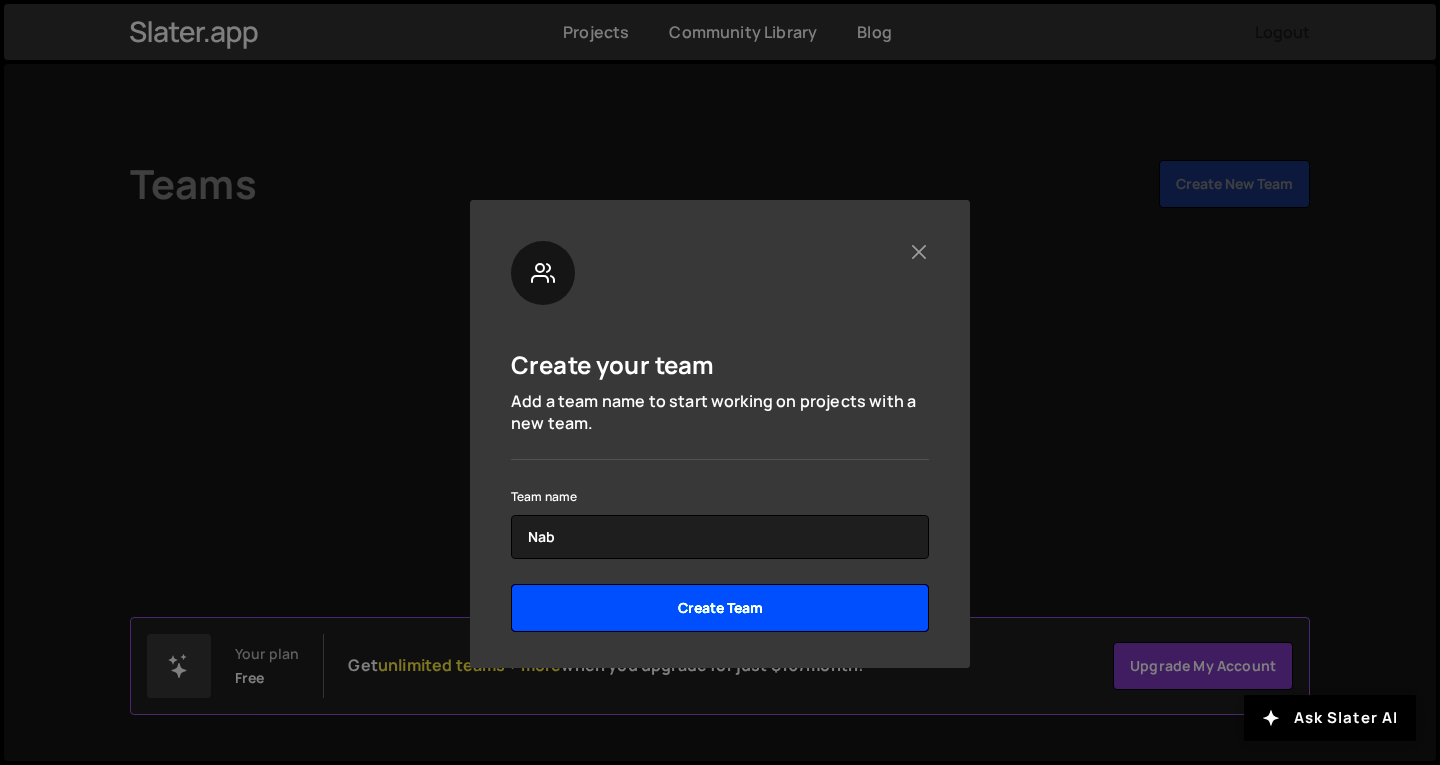 click on "Create Team" at bounding box center [720, 608] 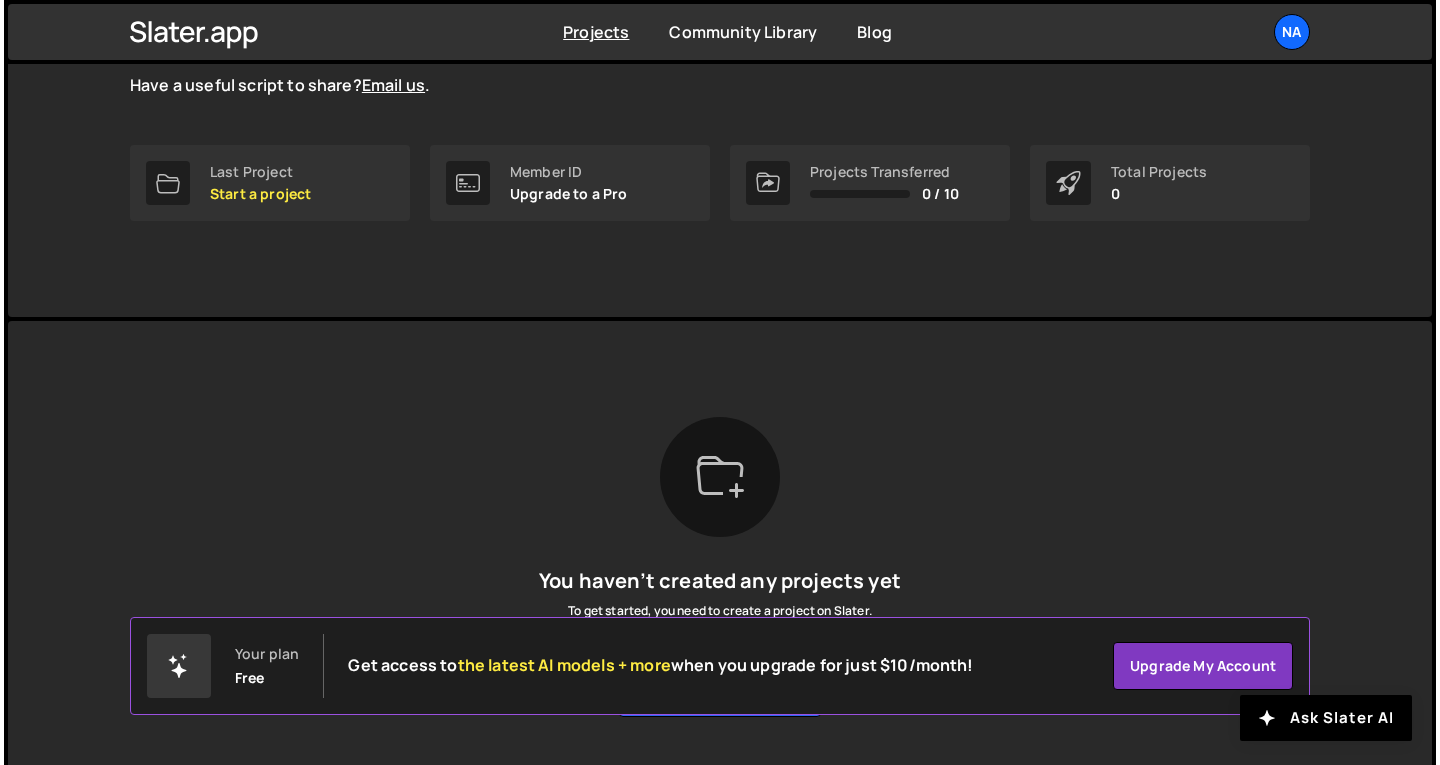 scroll, scrollTop: 257, scrollLeft: 0, axis: vertical 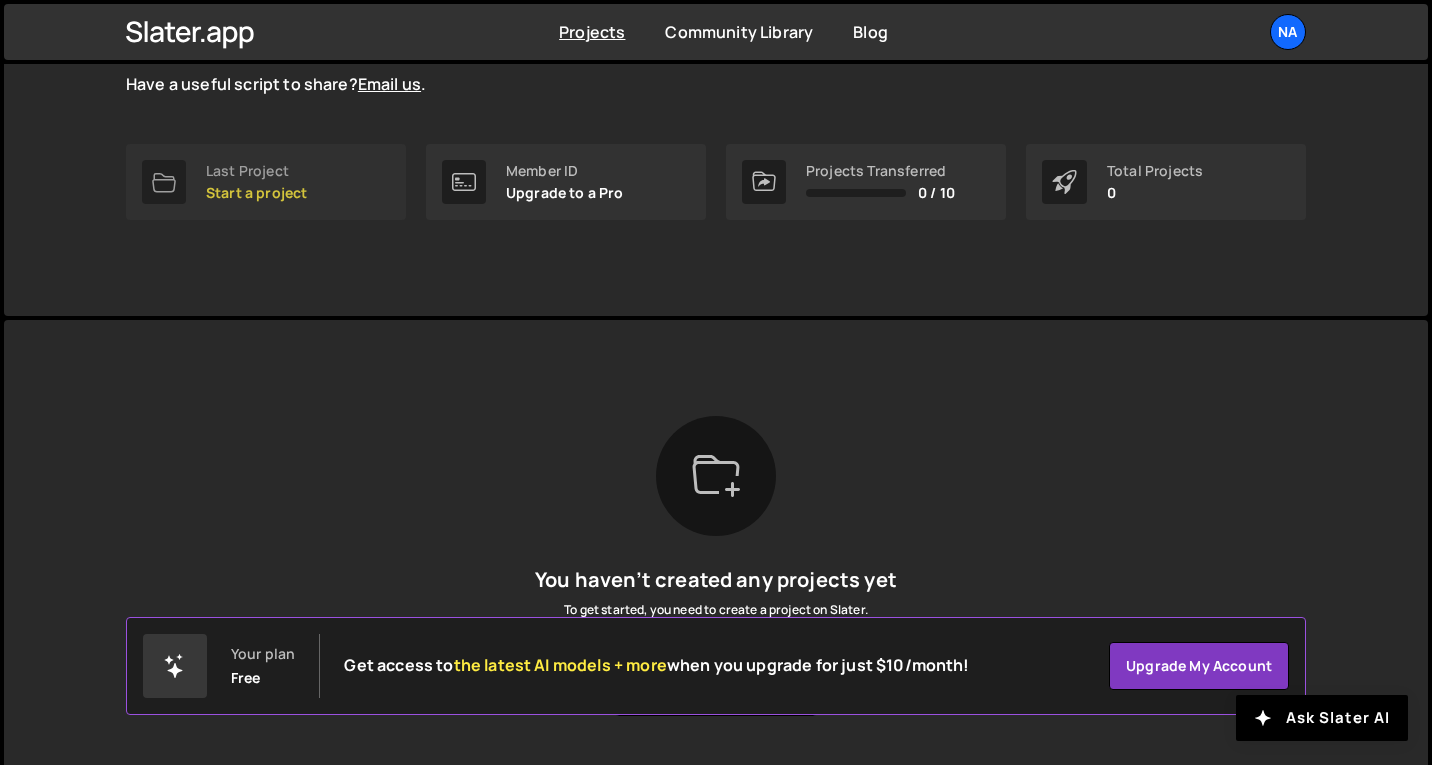 click on "Start a project" at bounding box center [256, 193] 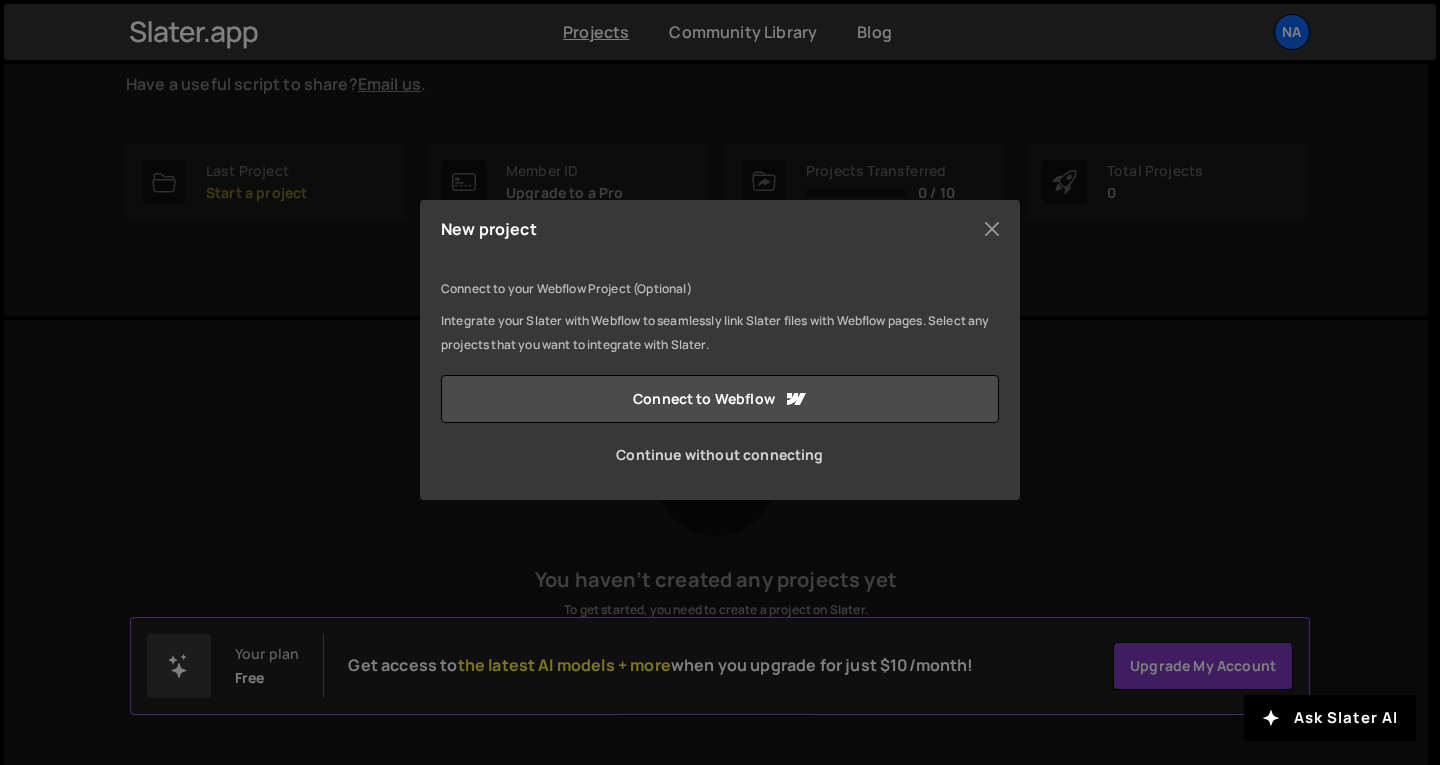 click on "Continue without connecting" at bounding box center [720, 455] 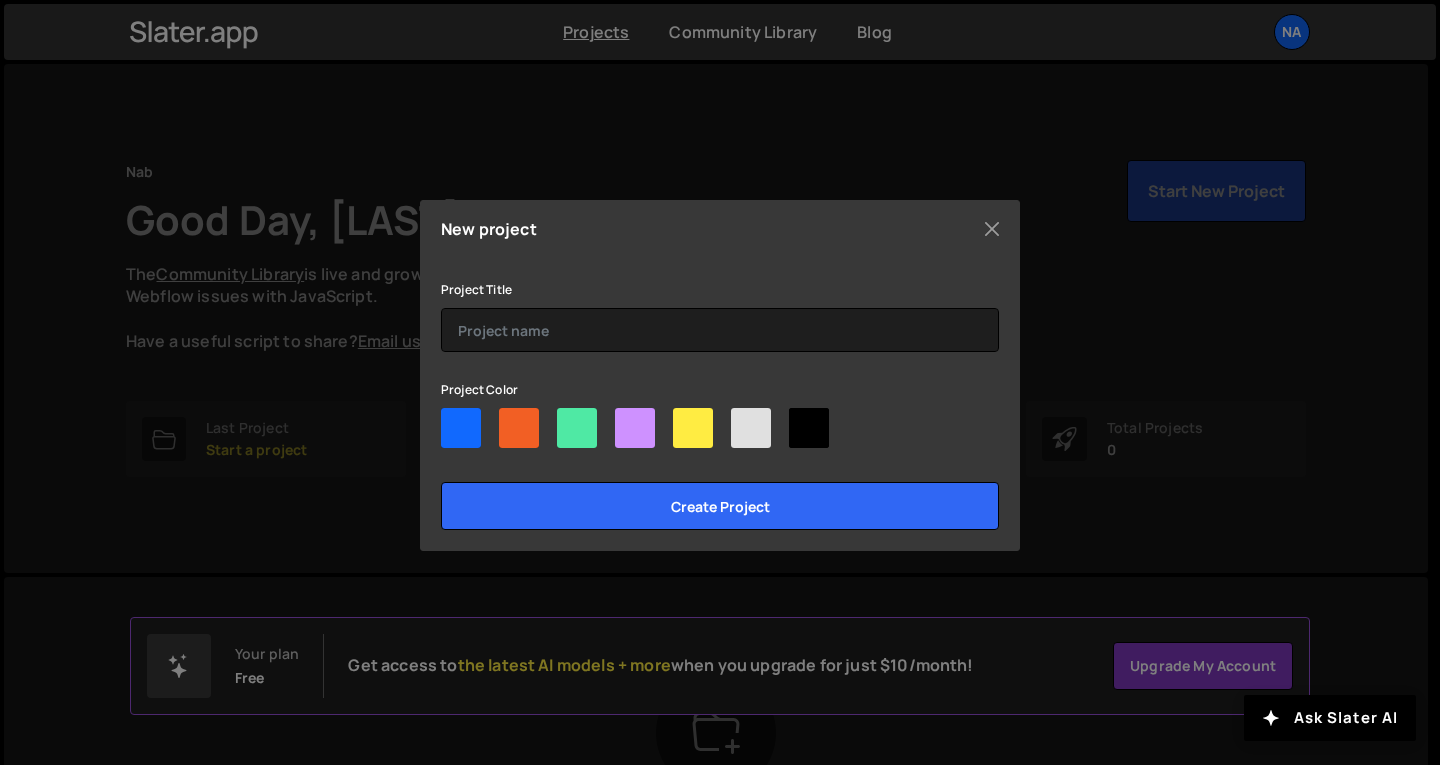scroll, scrollTop: 0, scrollLeft: 0, axis: both 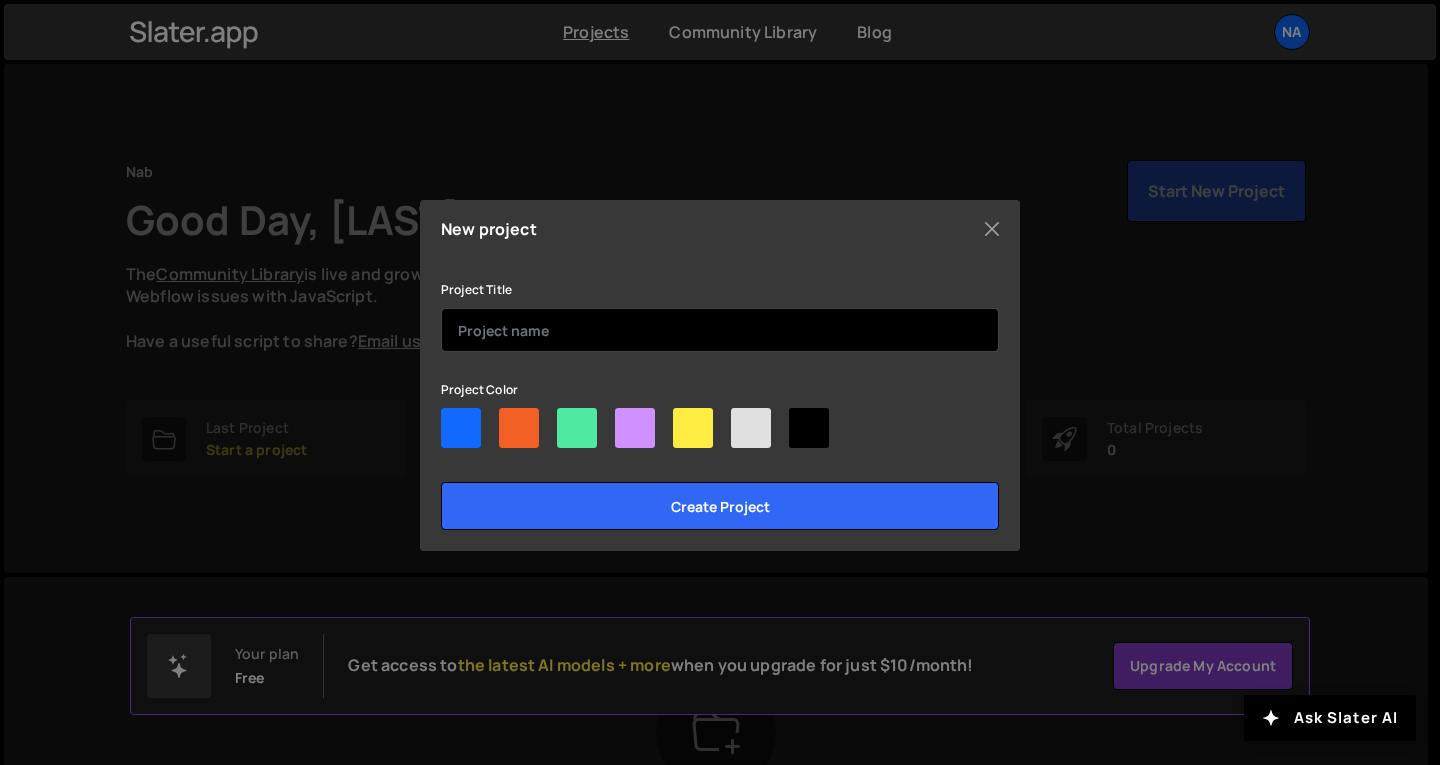 click at bounding box center (720, 330) 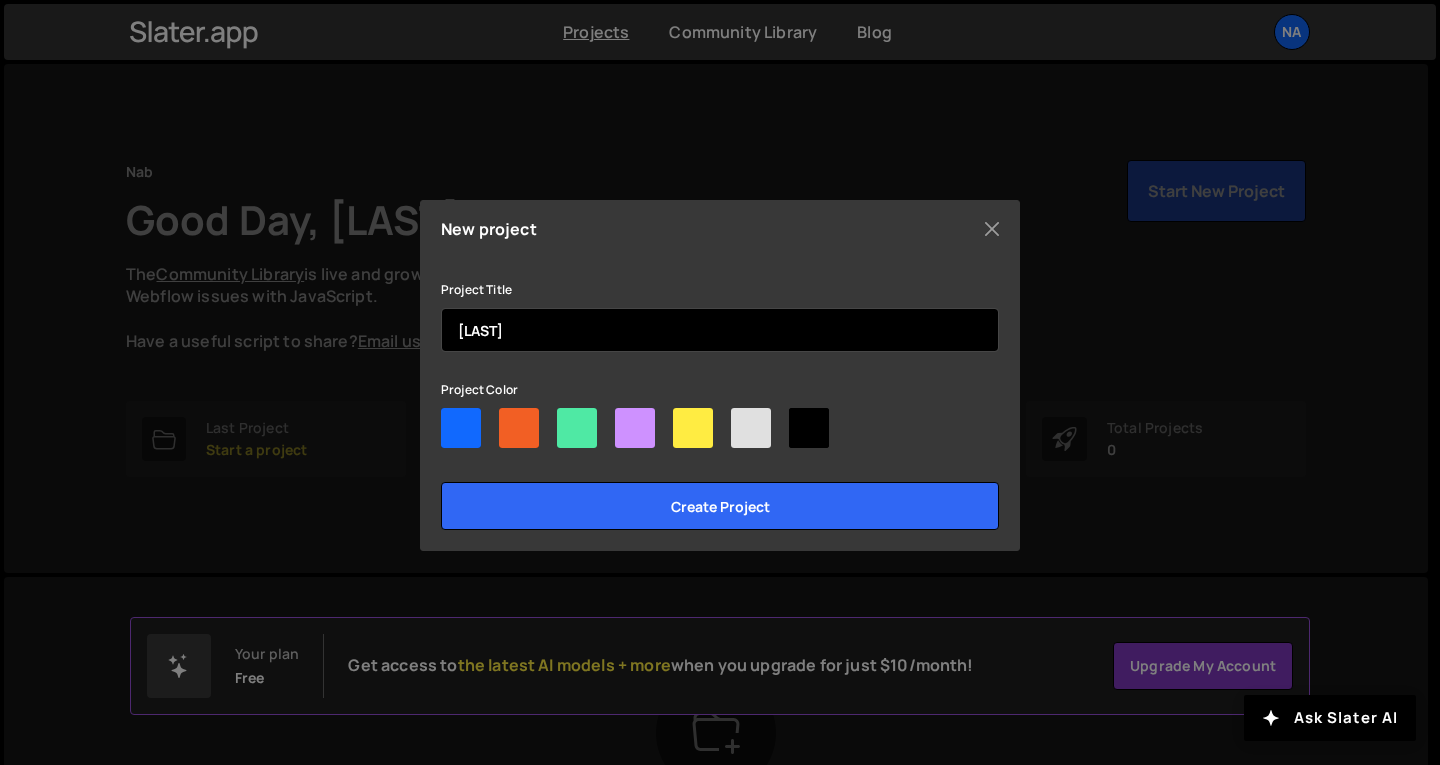 type on "[NAME]" 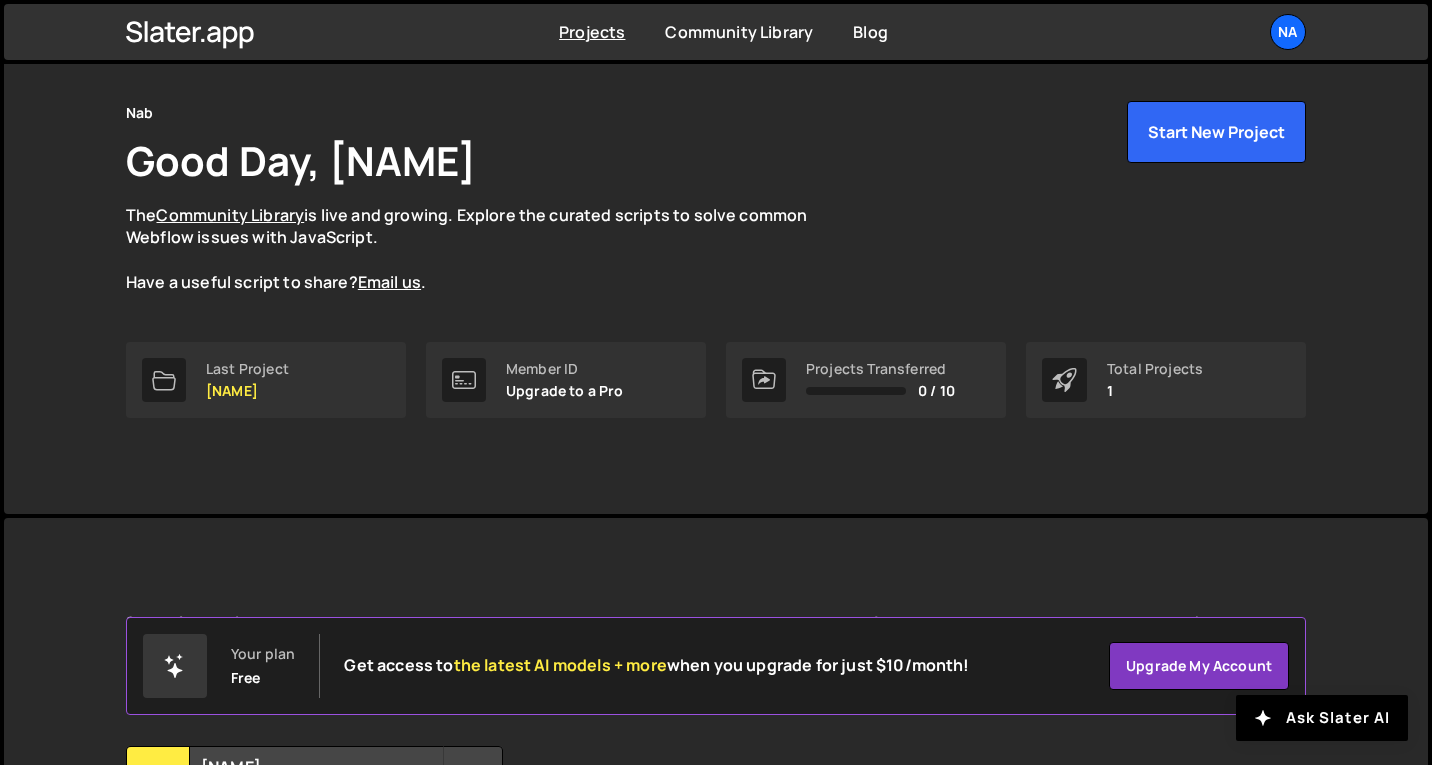 scroll, scrollTop: 61, scrollLeft: 0, axis: vertical 